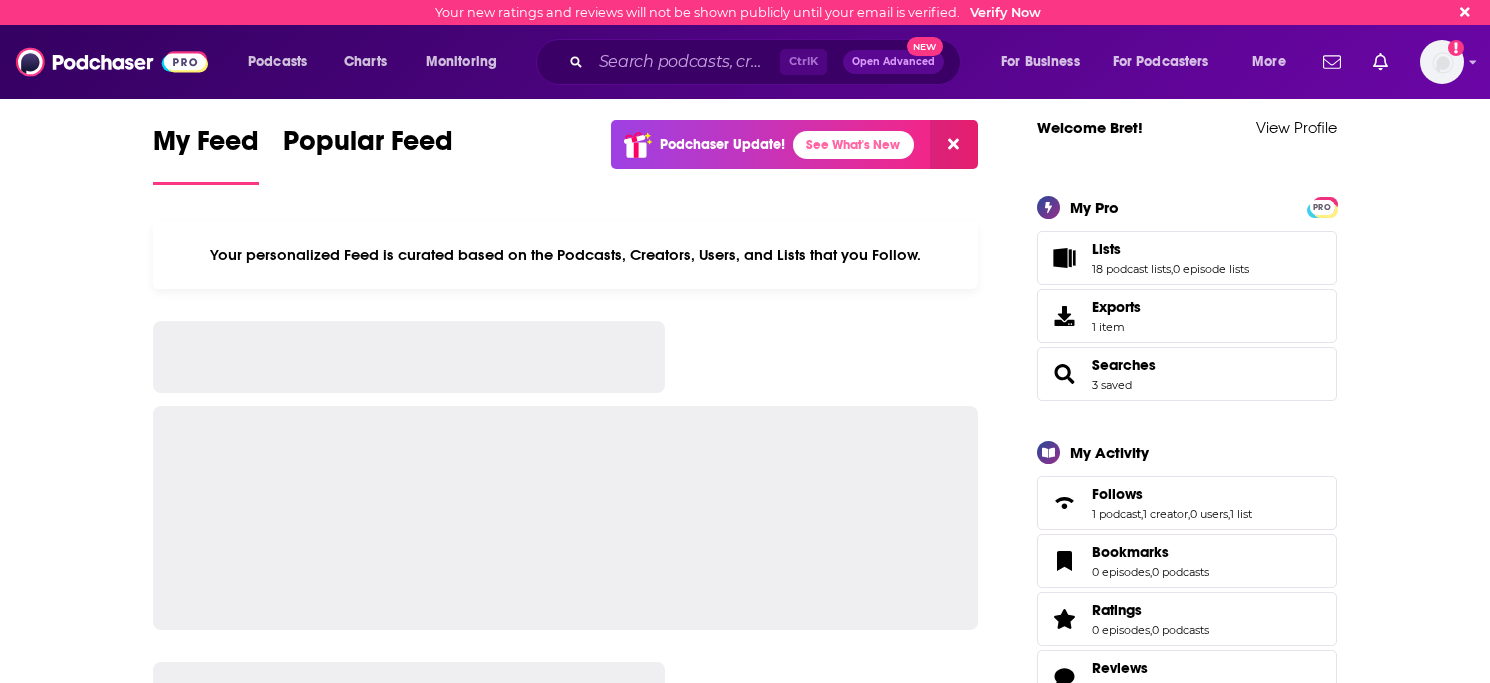 scroll, scrollTop: 0, scrollLeft: 0, axis: both 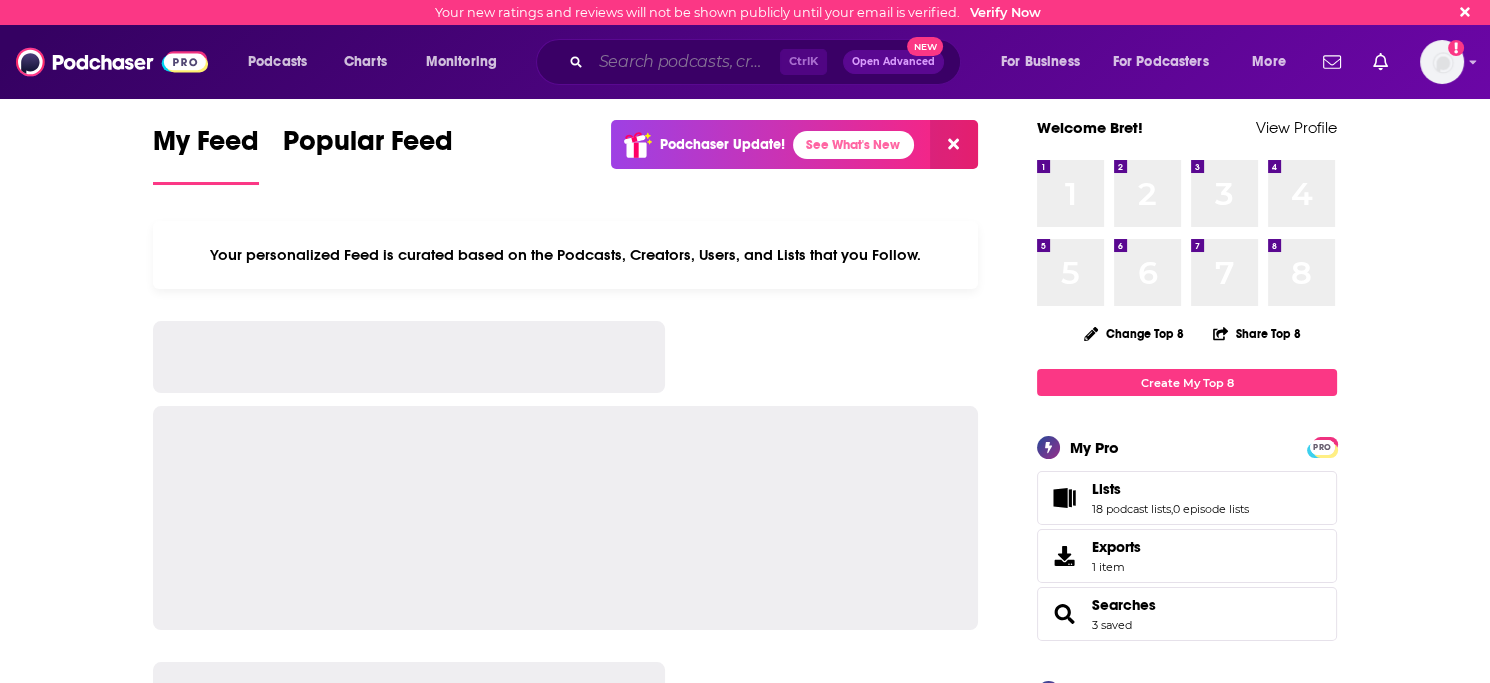 click at bounding box center [685, 62] 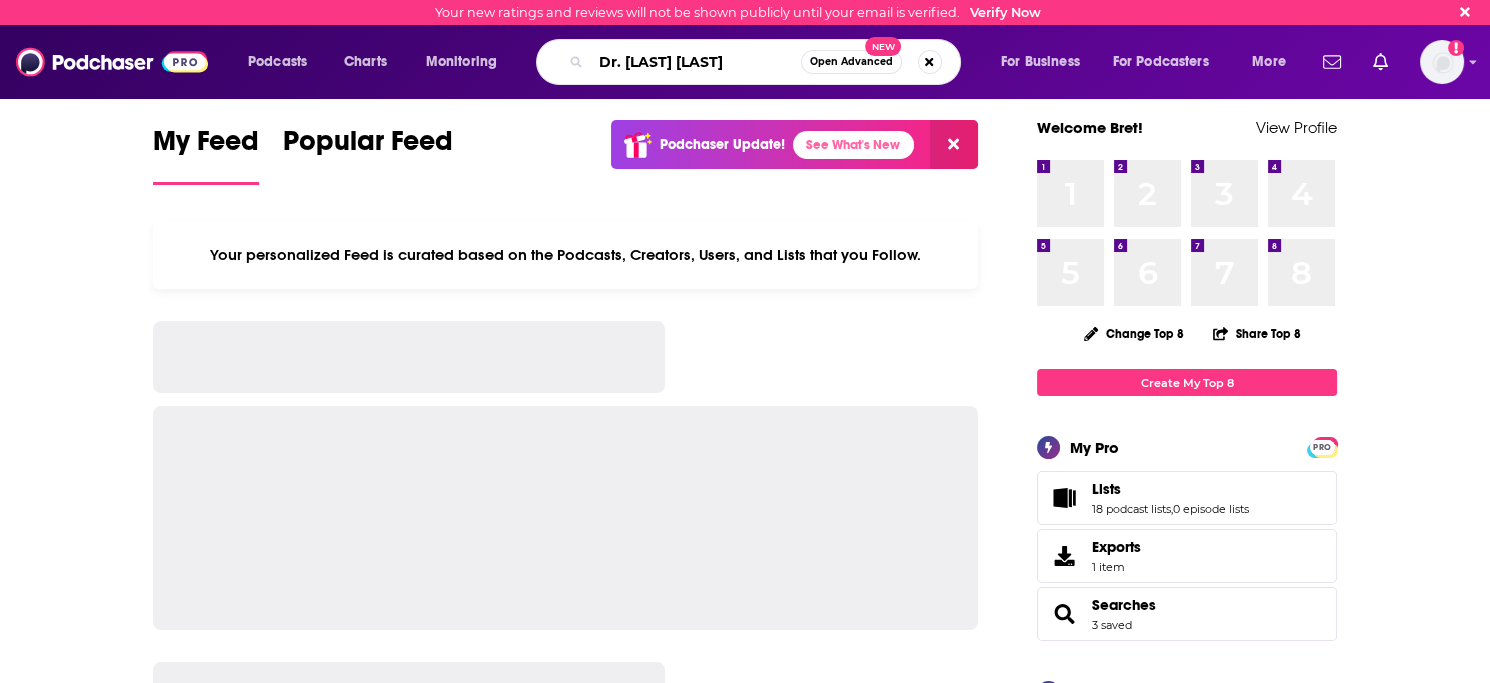 type on "Dr. [LAST] [LAST]" 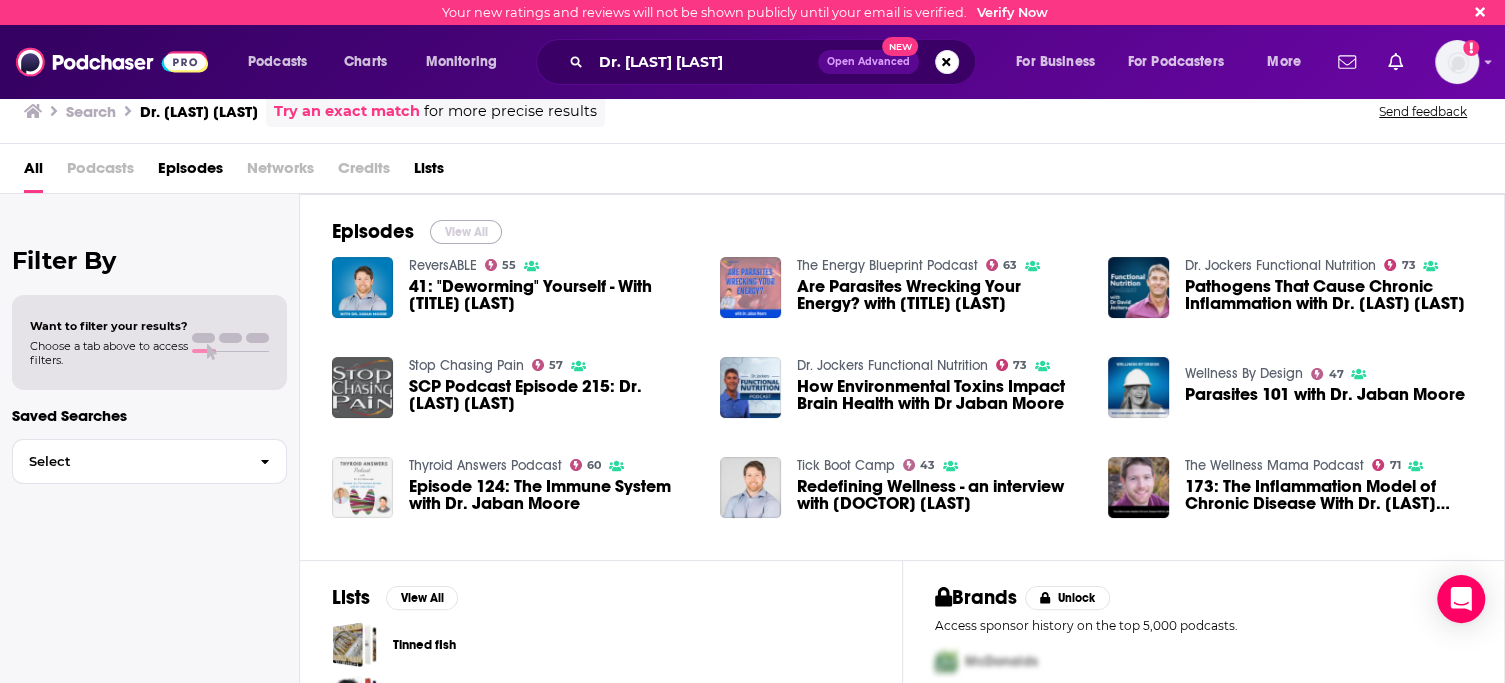 click on "View All" at bounding box center (466, 232) 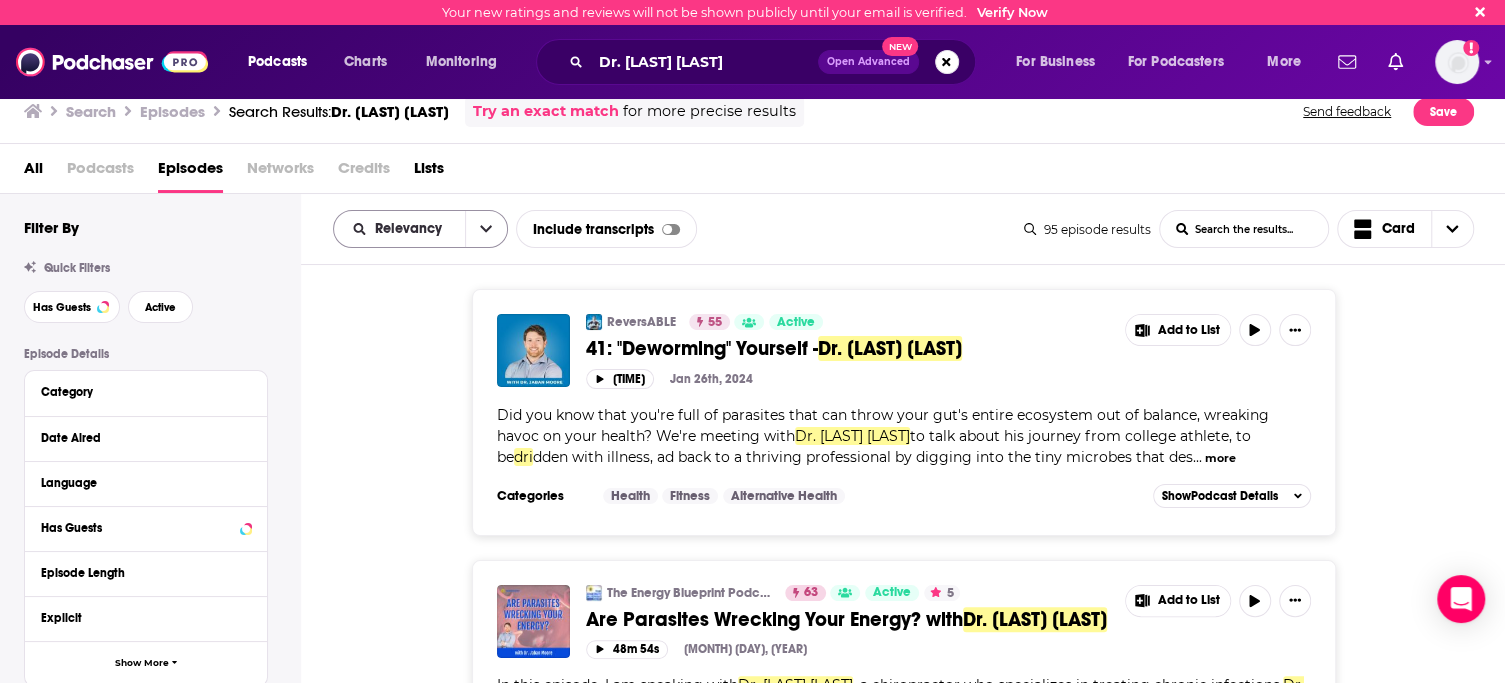 click on "Relevancy" at bounding box center (412, 229) 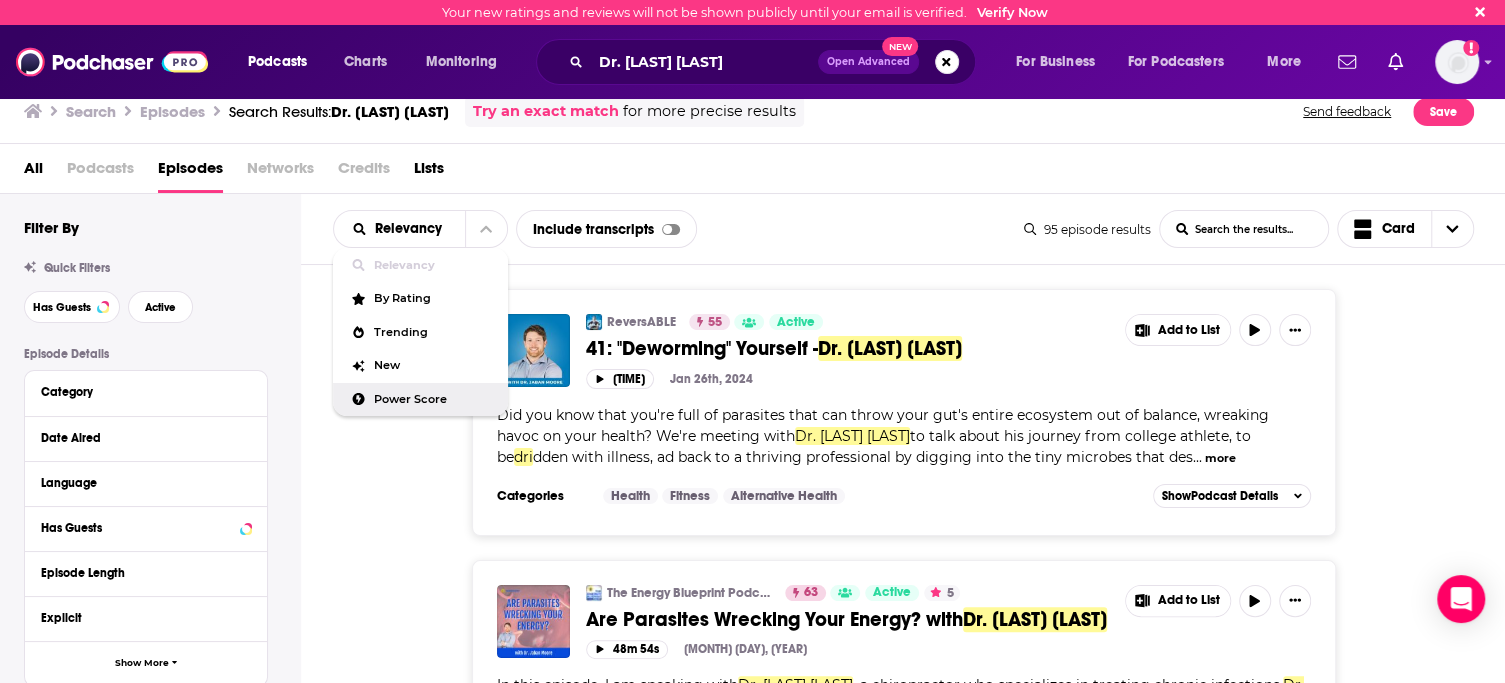 click on "Power Score" at bounding box center (433, 399) 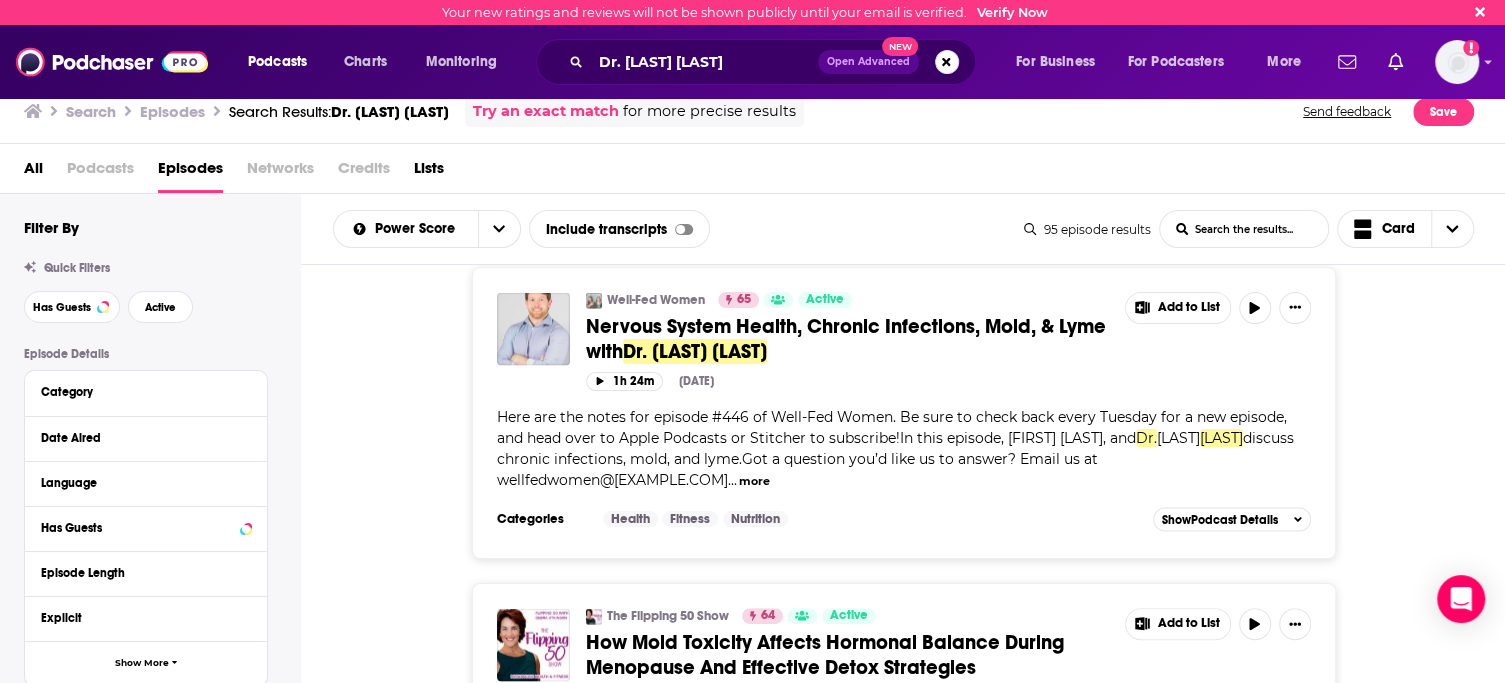 scroll, scrollTop: 2500, scrollLeft: 0, axis: vertical 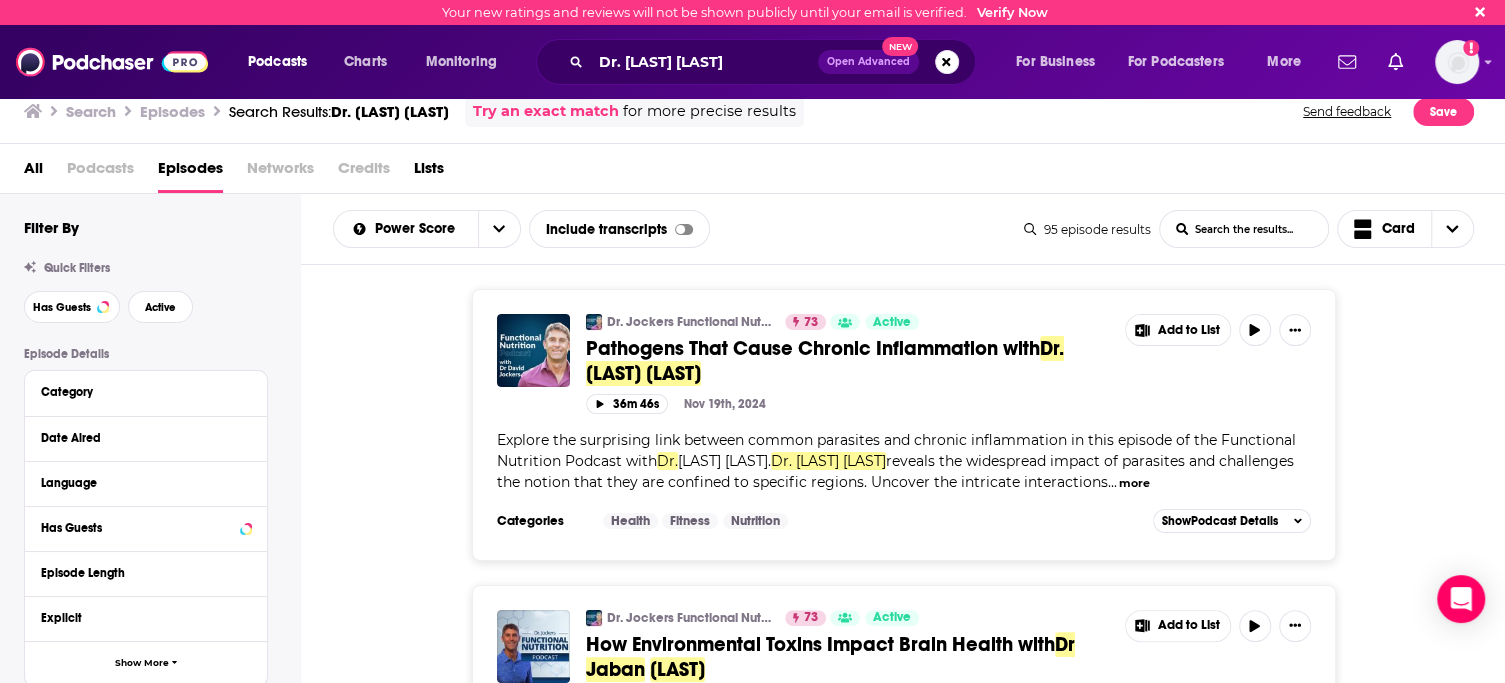 click on "Dr. Jockers Functional Nutrition" at bounding box center (689, 322) 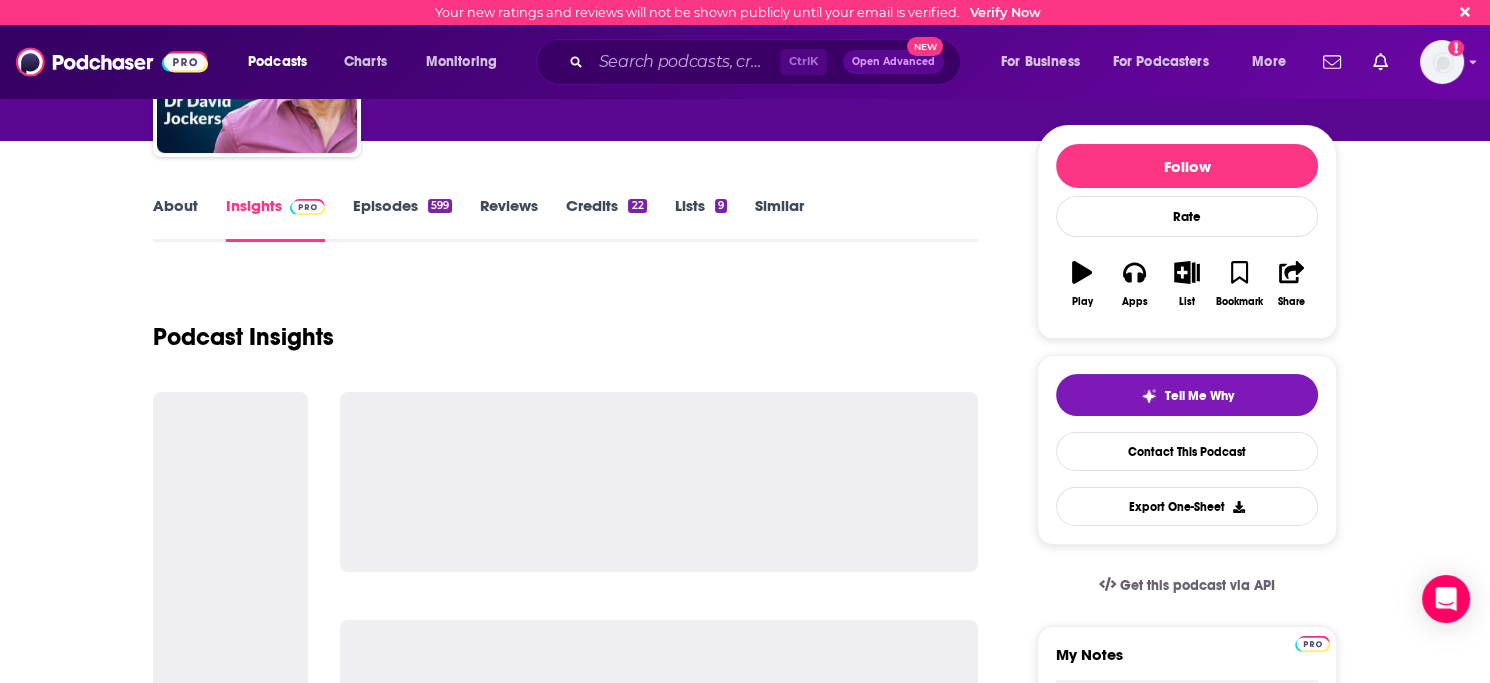 scroll, scrollTop: 200, scrollLeft: 0, axis: vertical 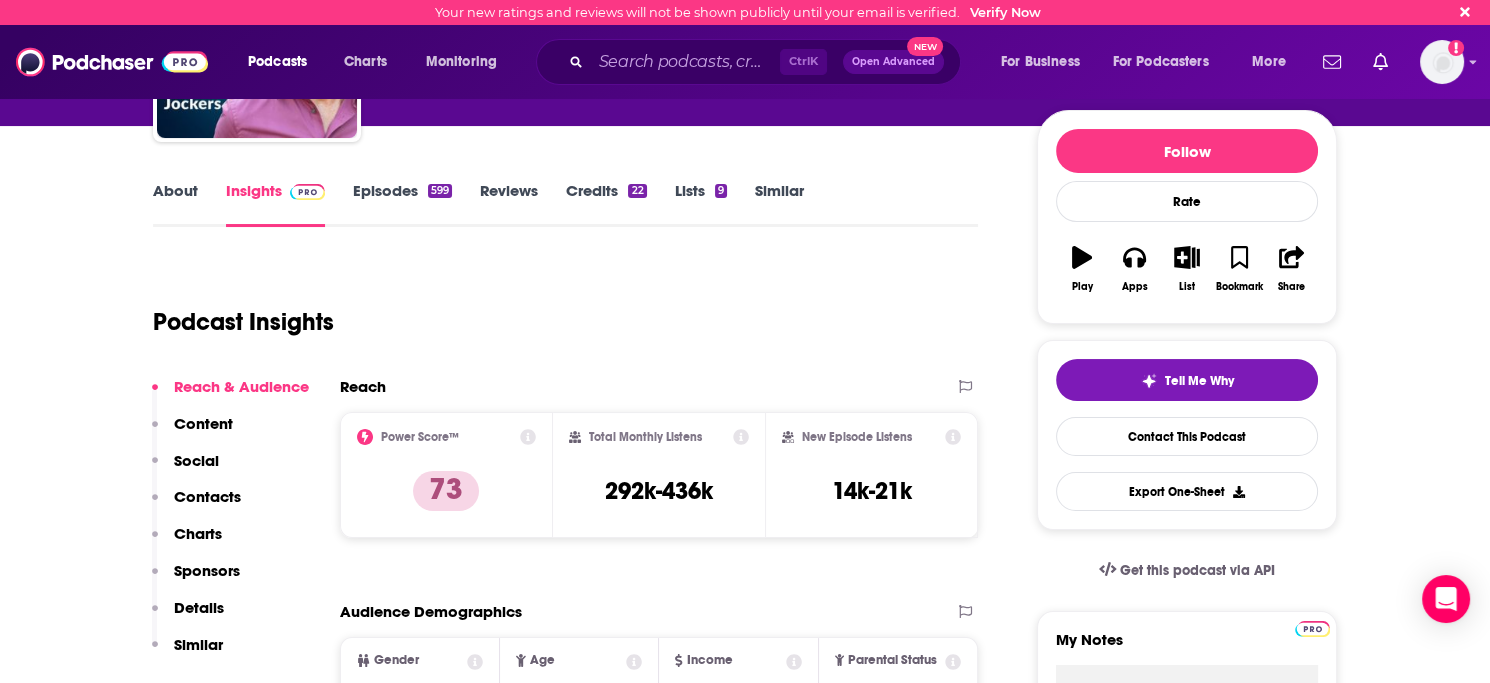 click on "Contacts" at bounding box center [207, 496] 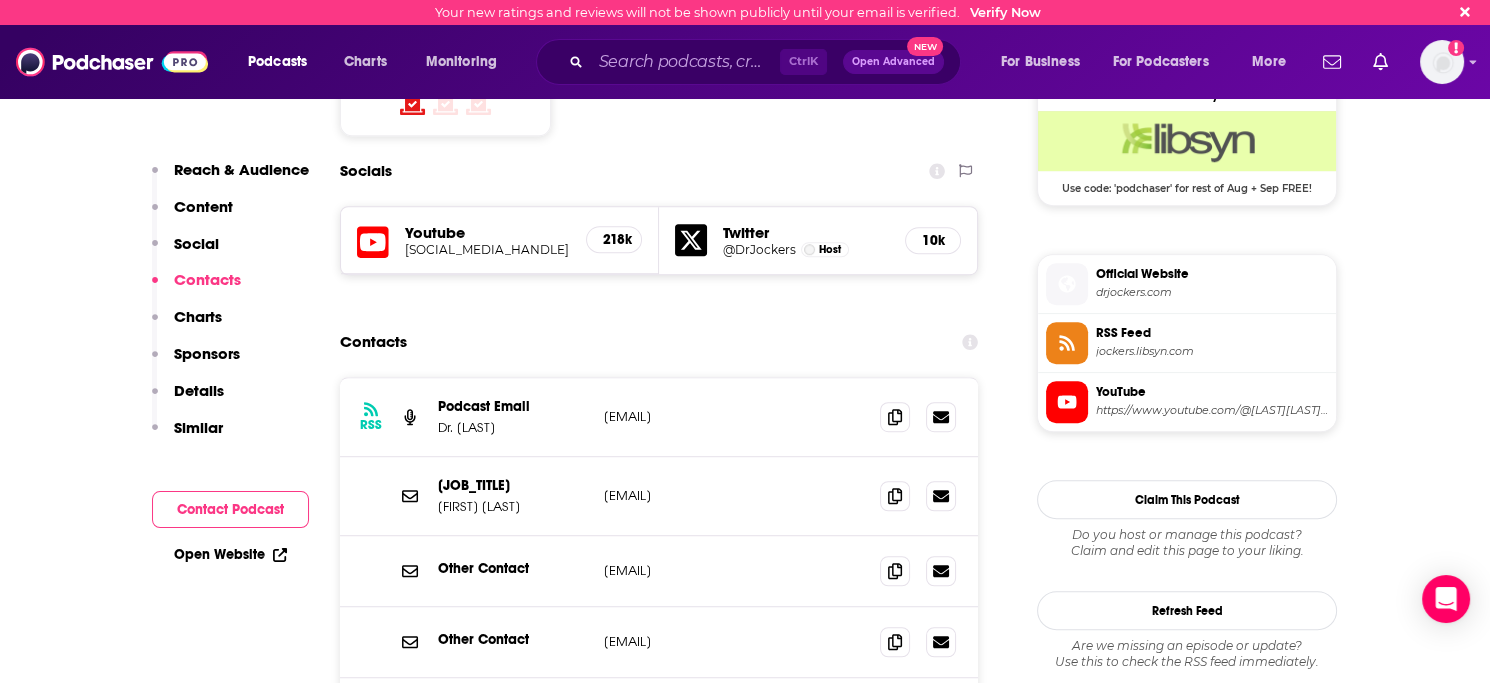 scroll, scrollTop: 1667, scrollLeft: 0, axis: vertical 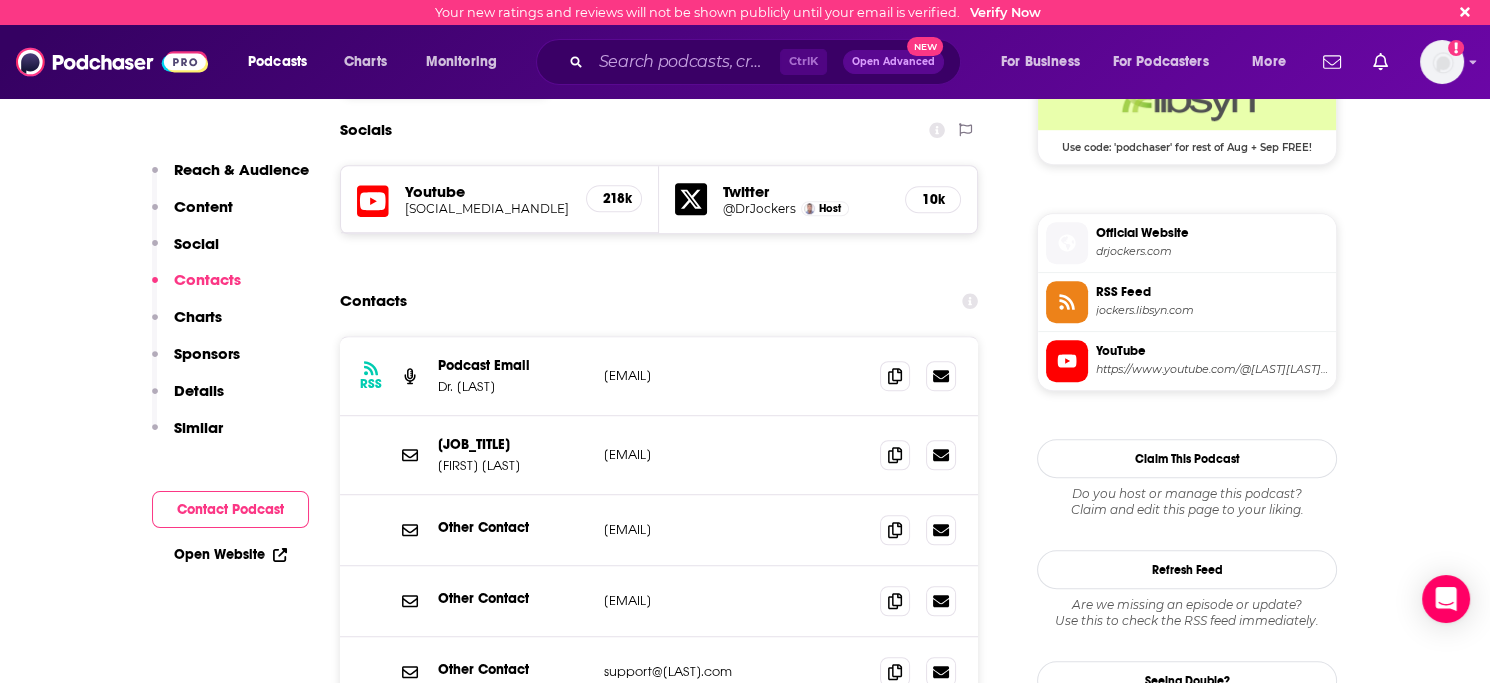 drag, startPoint x: 509, startPoint y: 475, endPoint x: 363, endPoint y: 429, distance: 153.07515 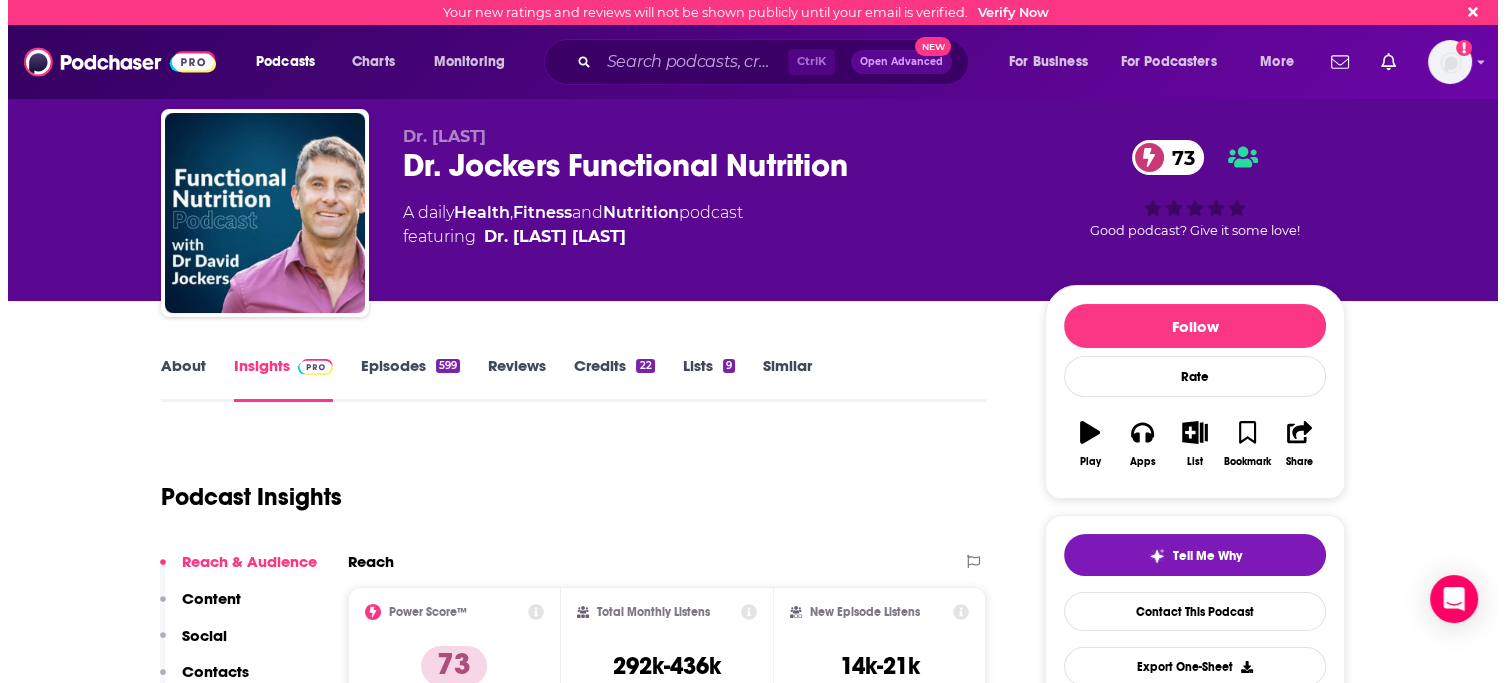 scroll, scrollTop: 0, scrollLeft: 0, axis: both 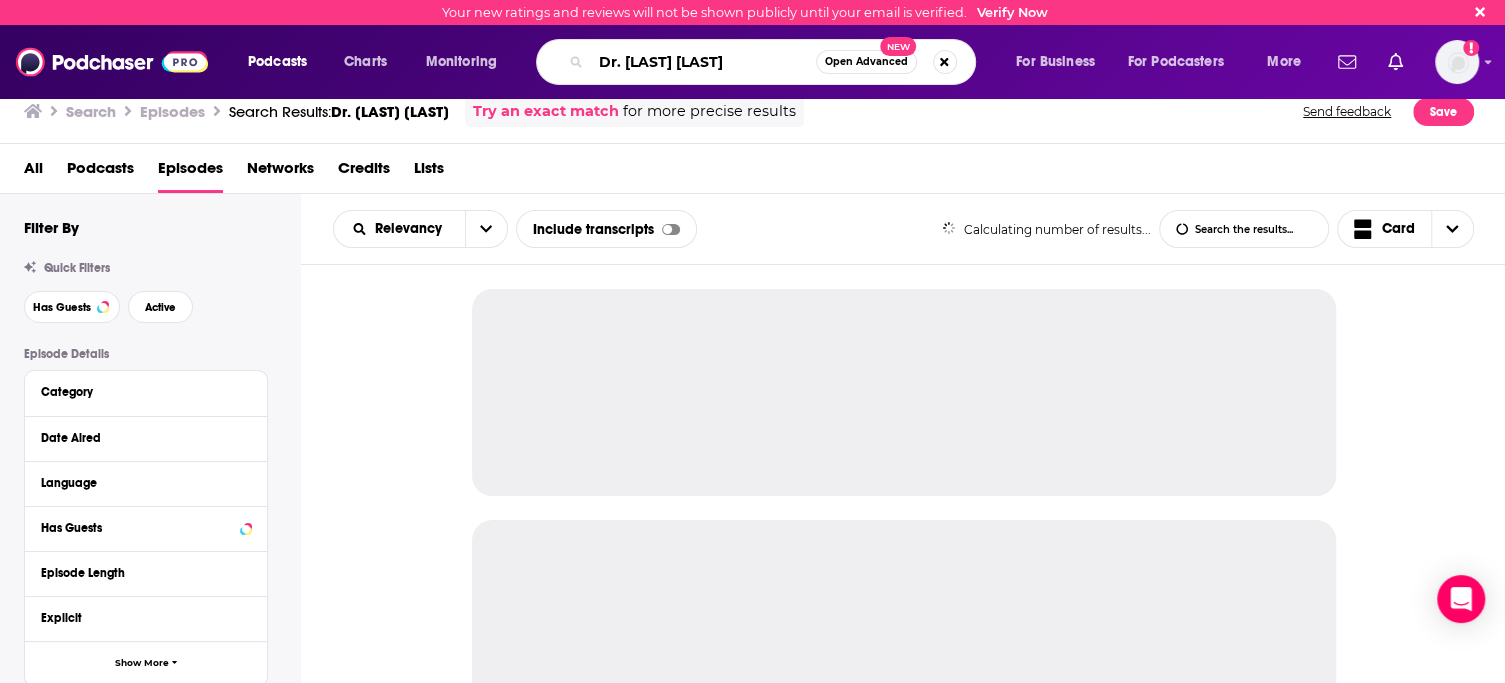 click on "Dr. [LAST] [LAST]" at bounding box center (703, 62) 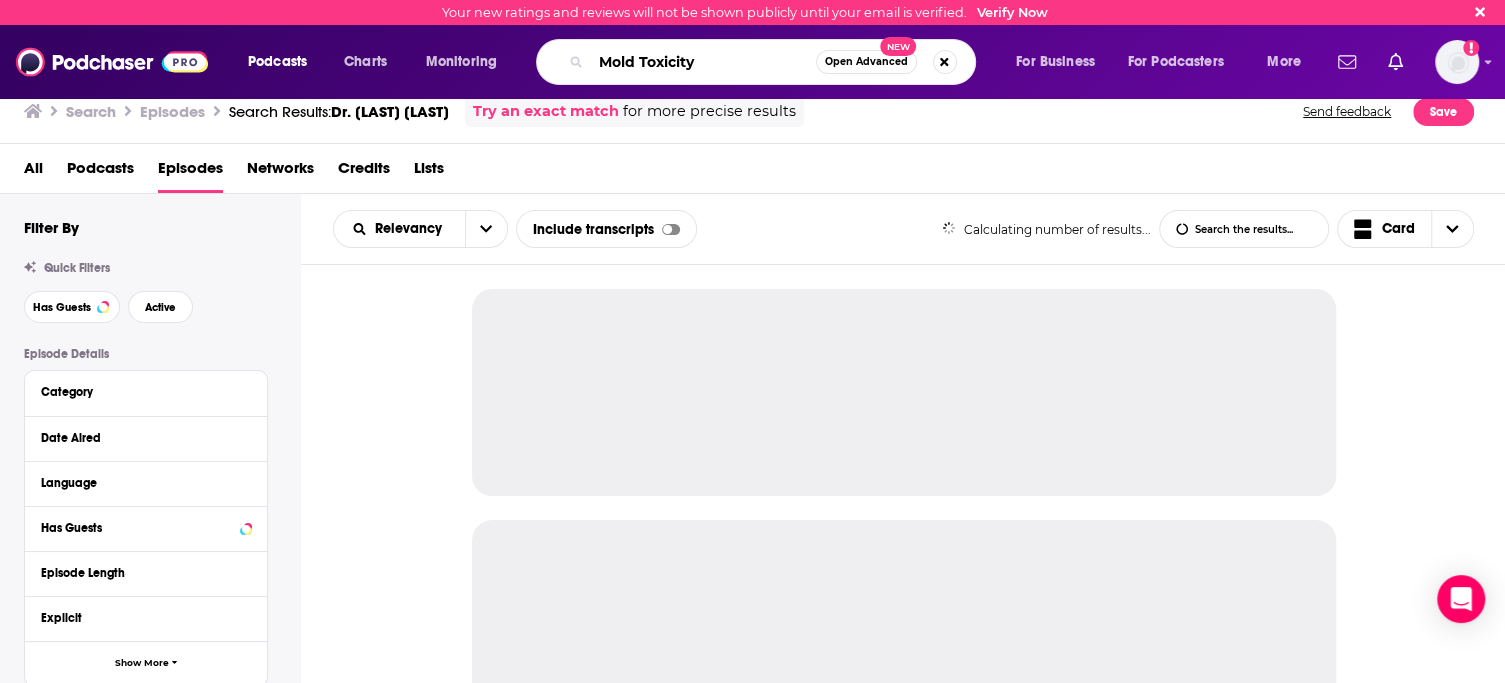 type on "Mold Toxicity" 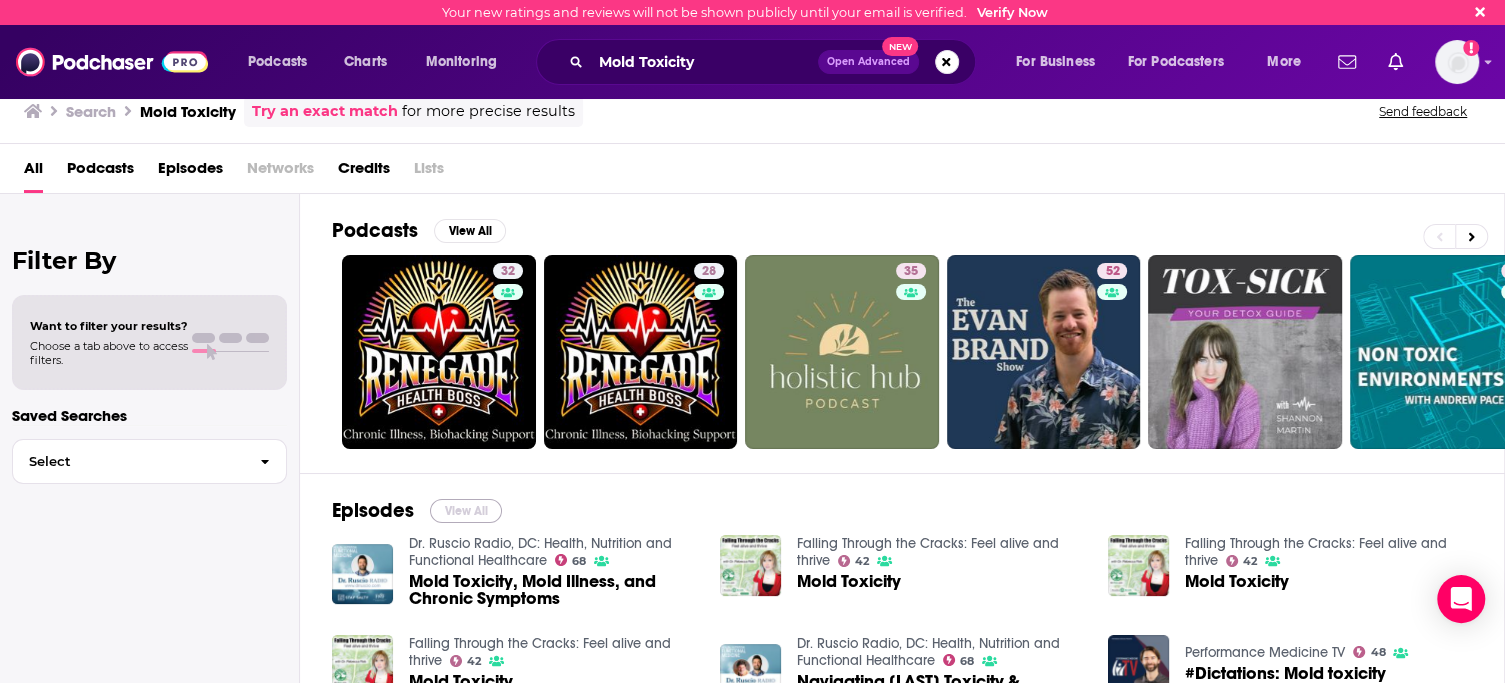 click on "View All" at bounding box center (466, 511) 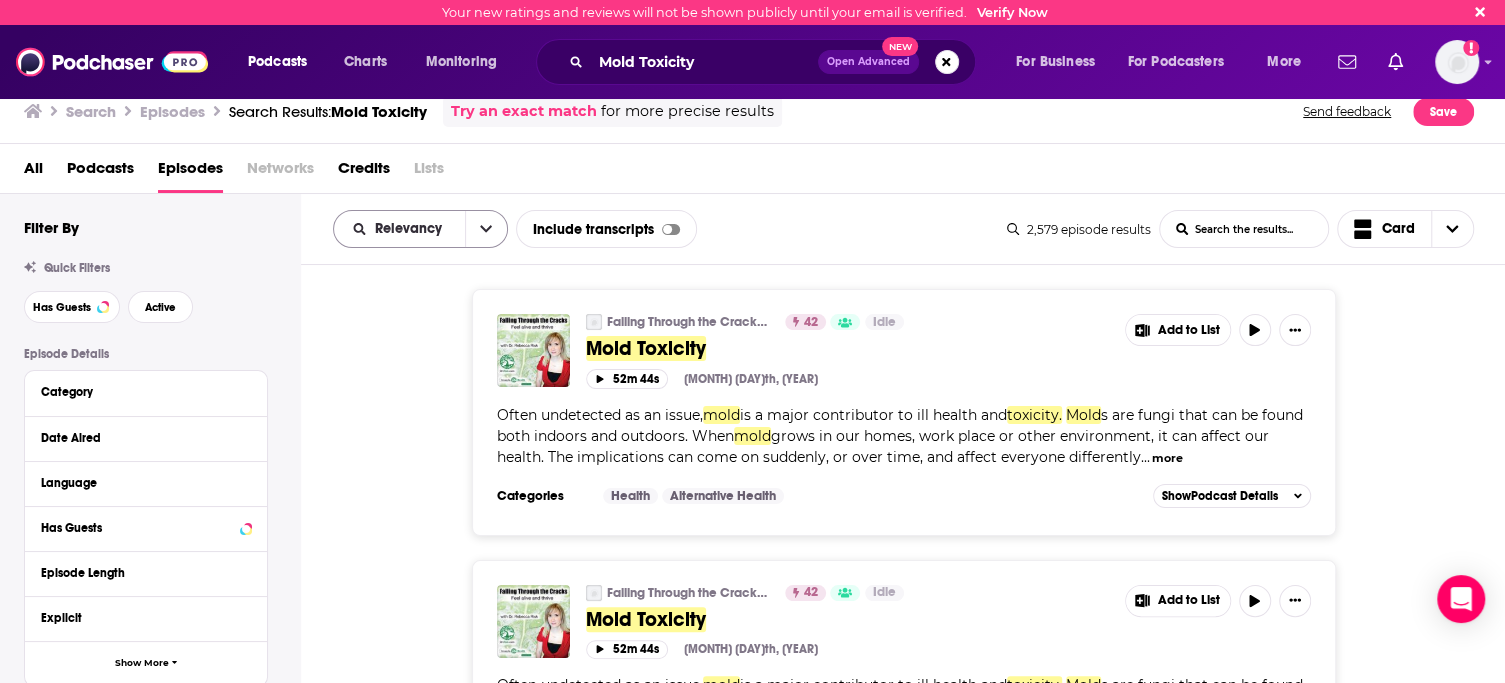click on "Relevancy" at bounding box center [412, 229] 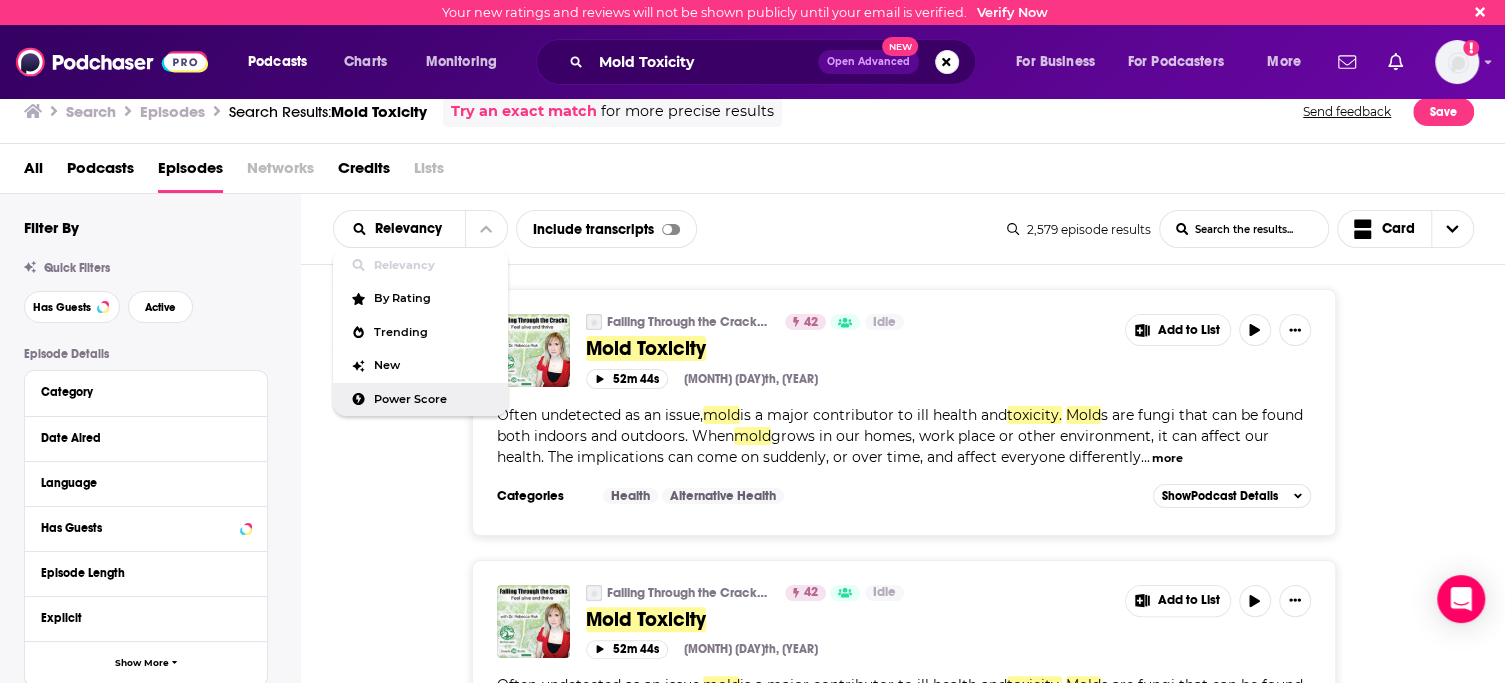 click on "Power Score" at bounding box center (433, 399) 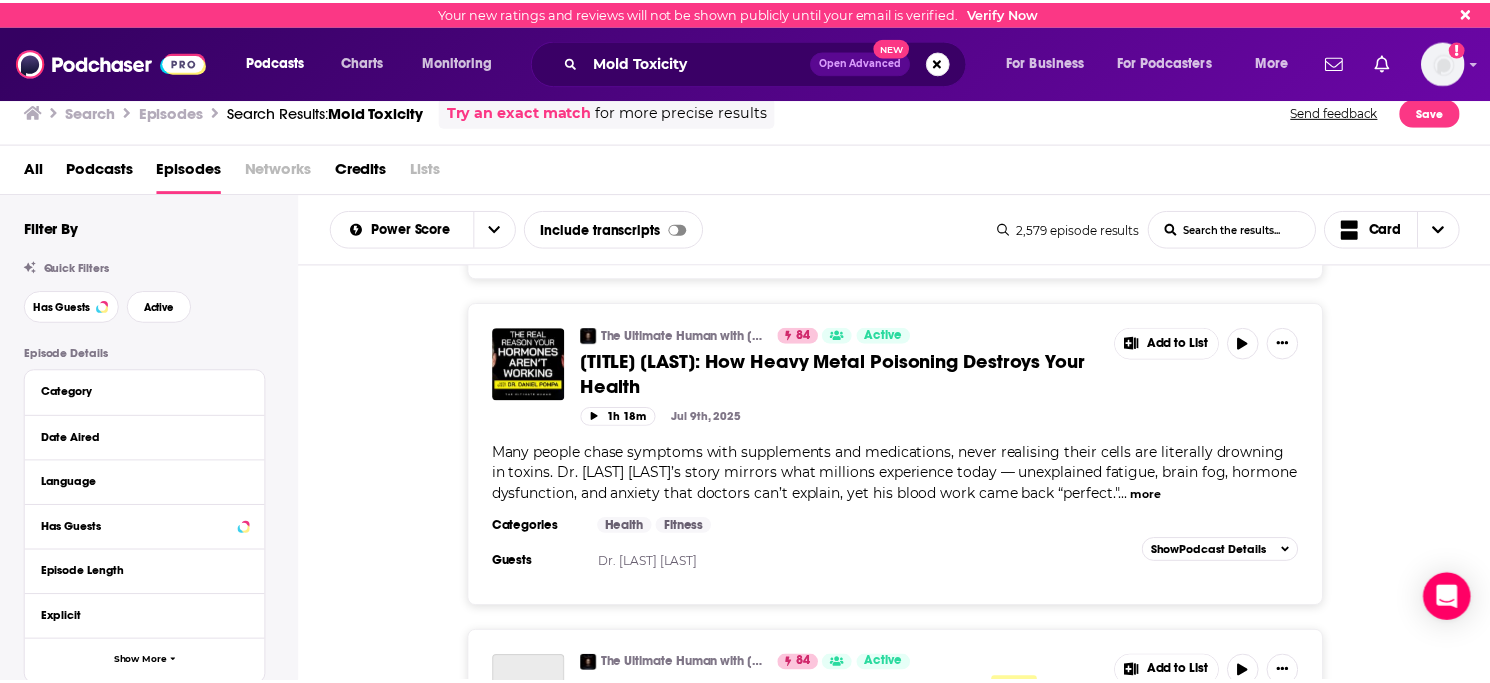 scroll, scrollTop: 1800, scrollLeft: 0, axis: vertical 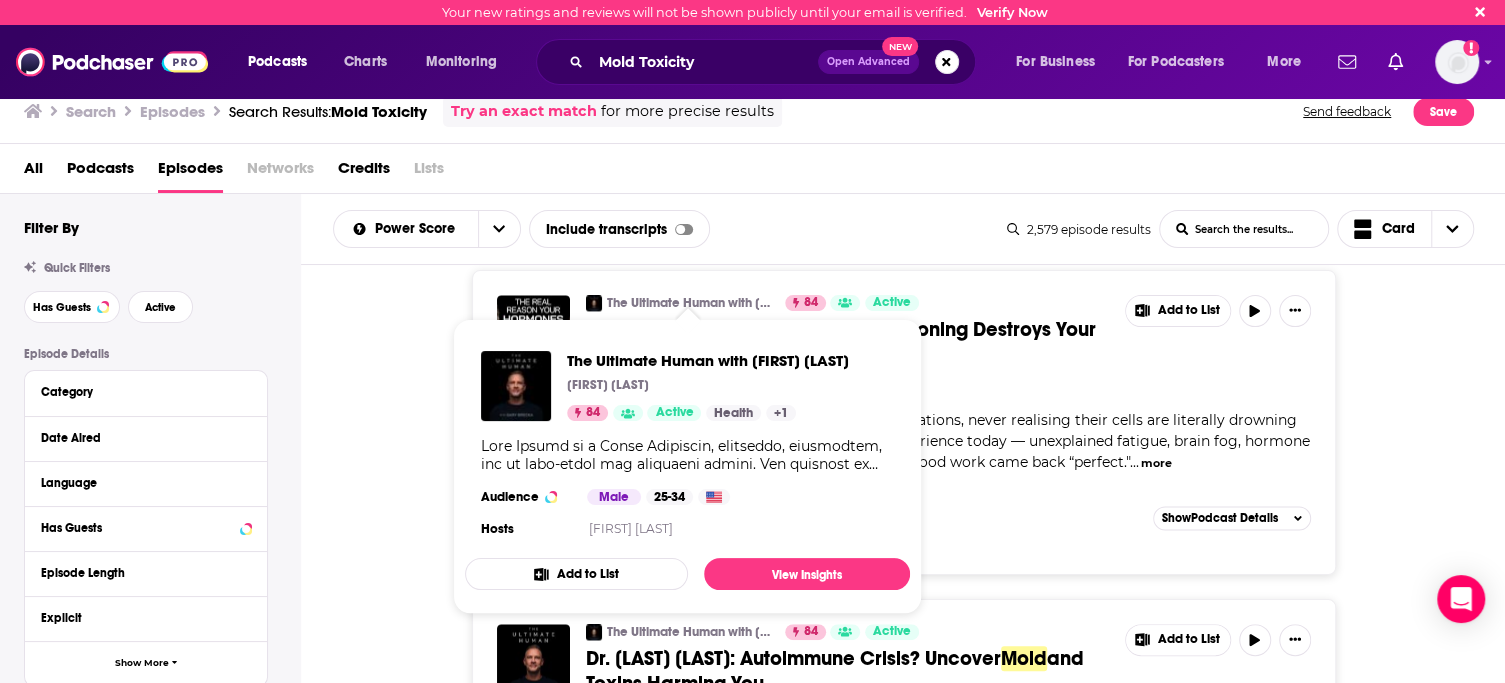 click on "The Ultimate Human with [FIRST] [LAST]" at bounding box center [689, 303] 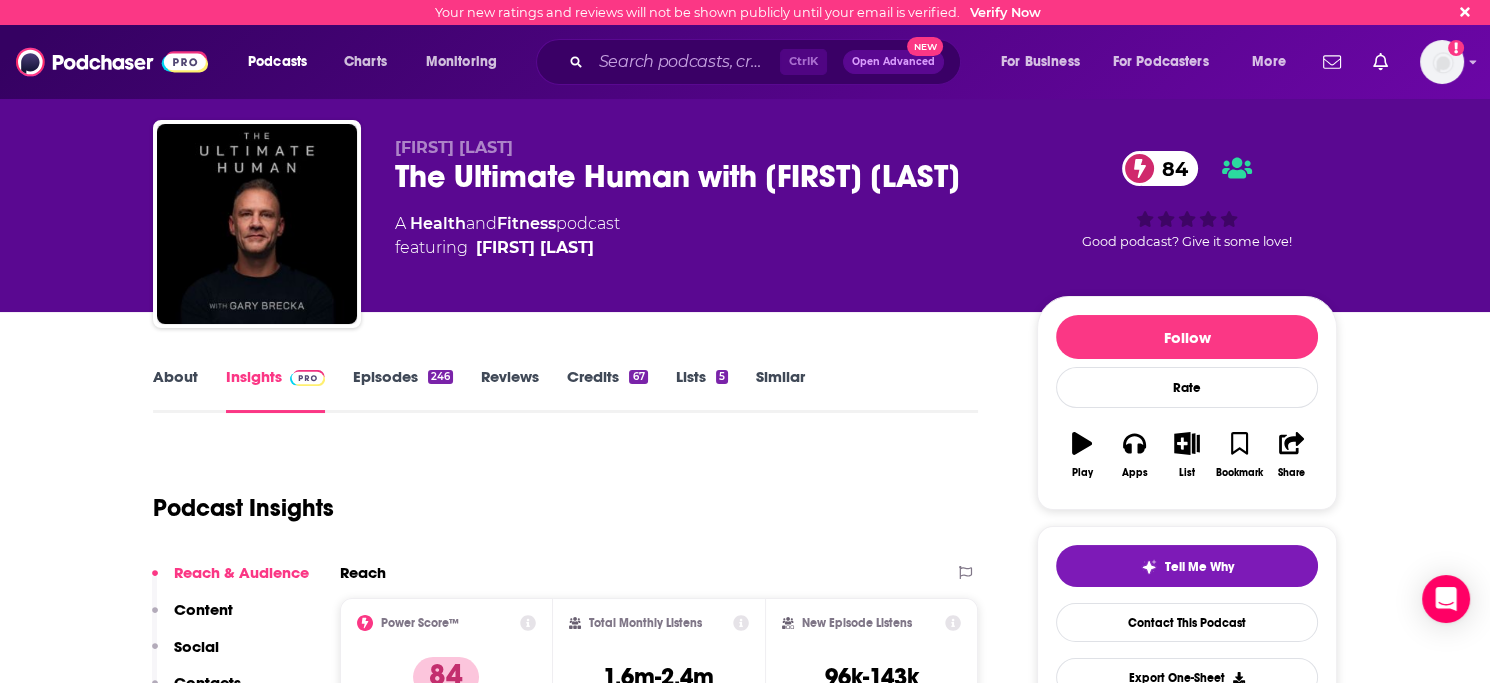 scroll, scrollTop: 100, scrollLeft: 0, axis: vertical 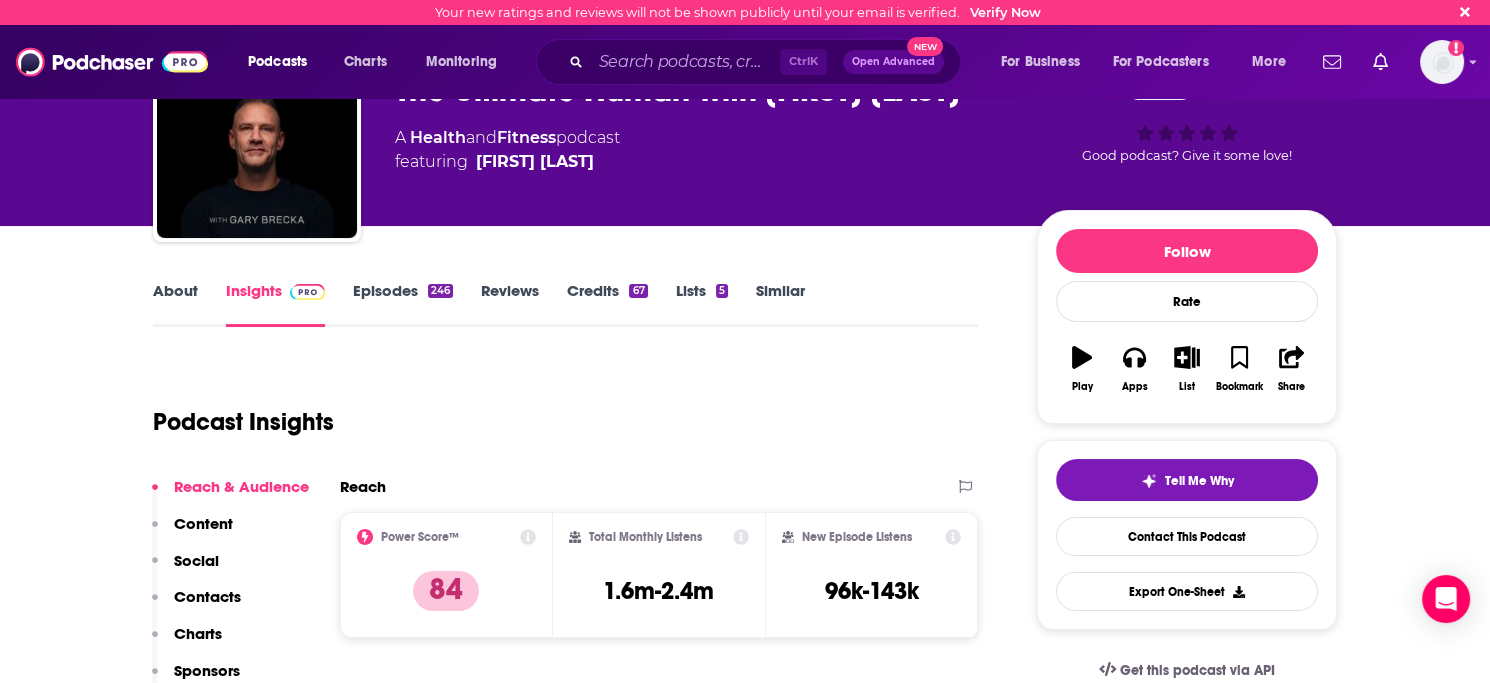click on "Contacts" at bounding box center [207, 596] 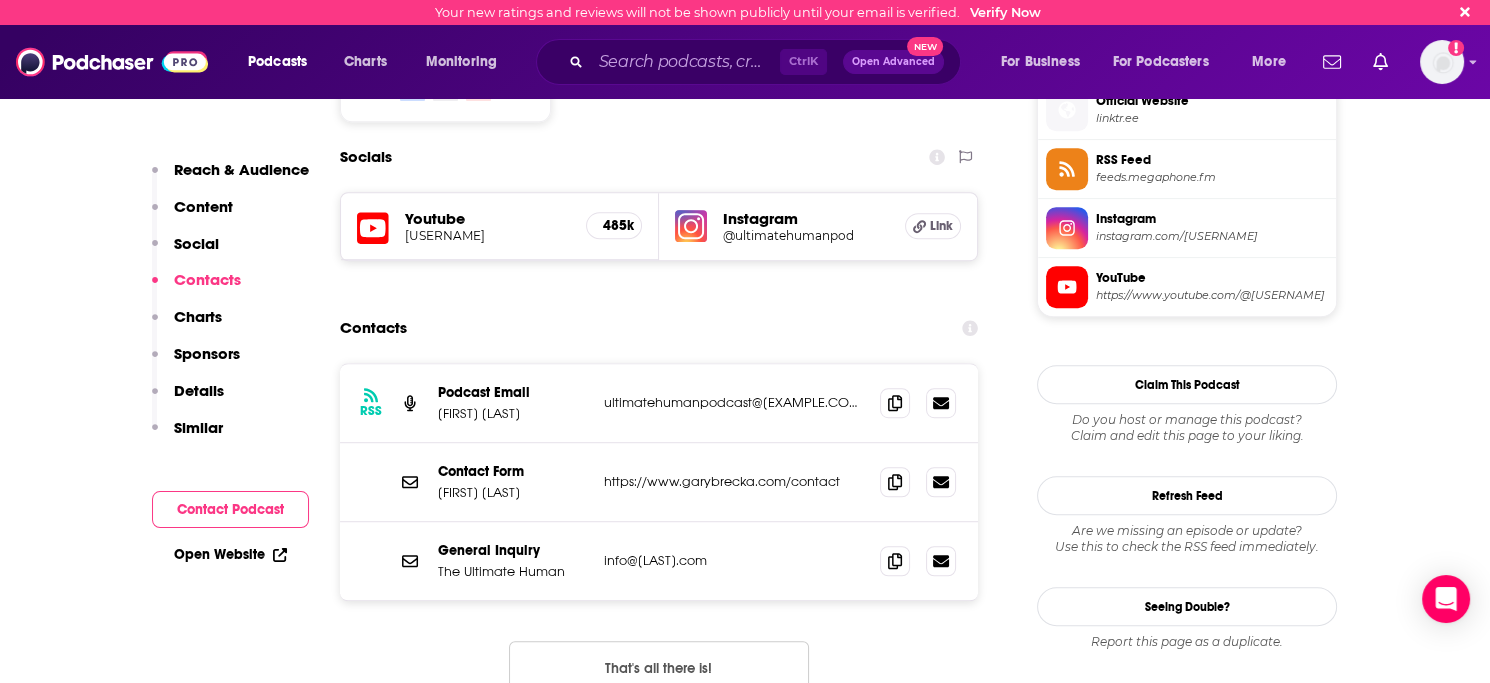 scroll, scrollTop: 1645, scrollLeft: 0, axis: vertical 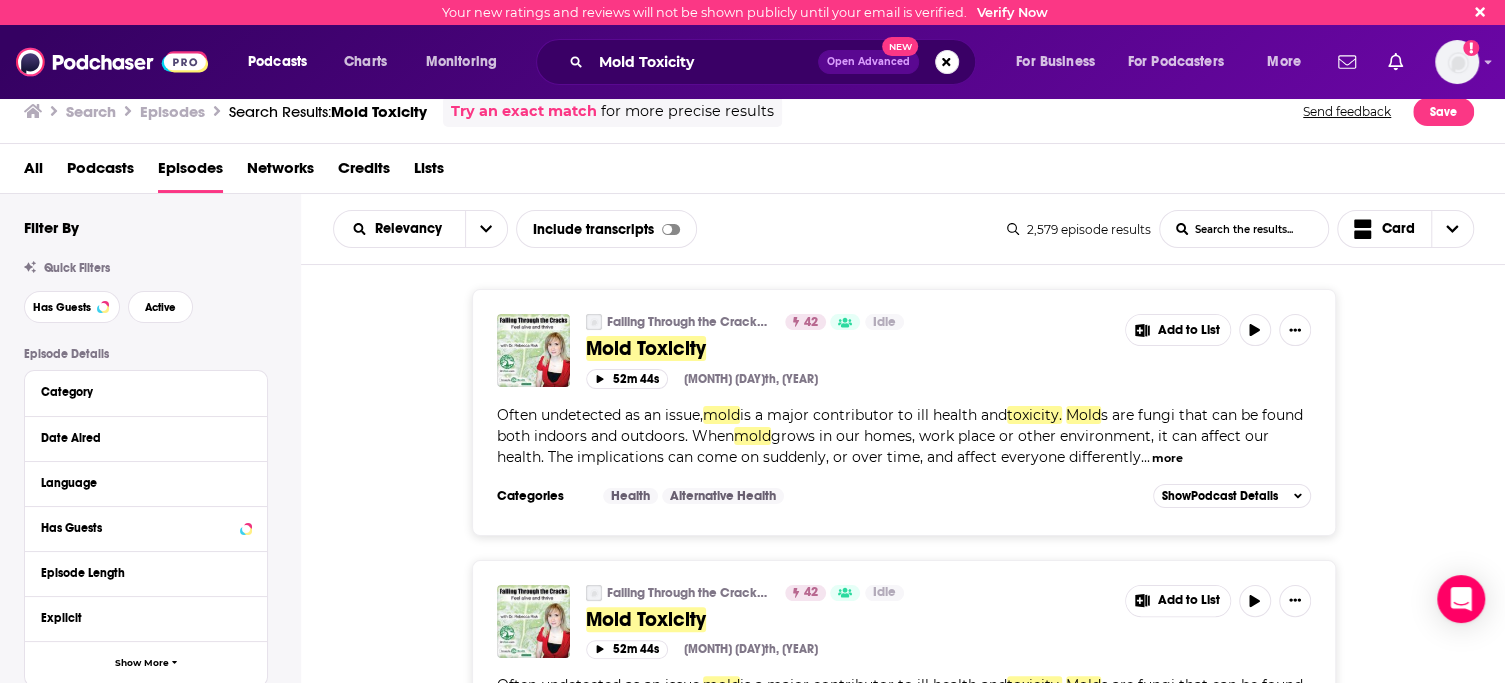 click on "Falling Through the Cracks: Feel alive and thrive" at bounding box center (689, 322) 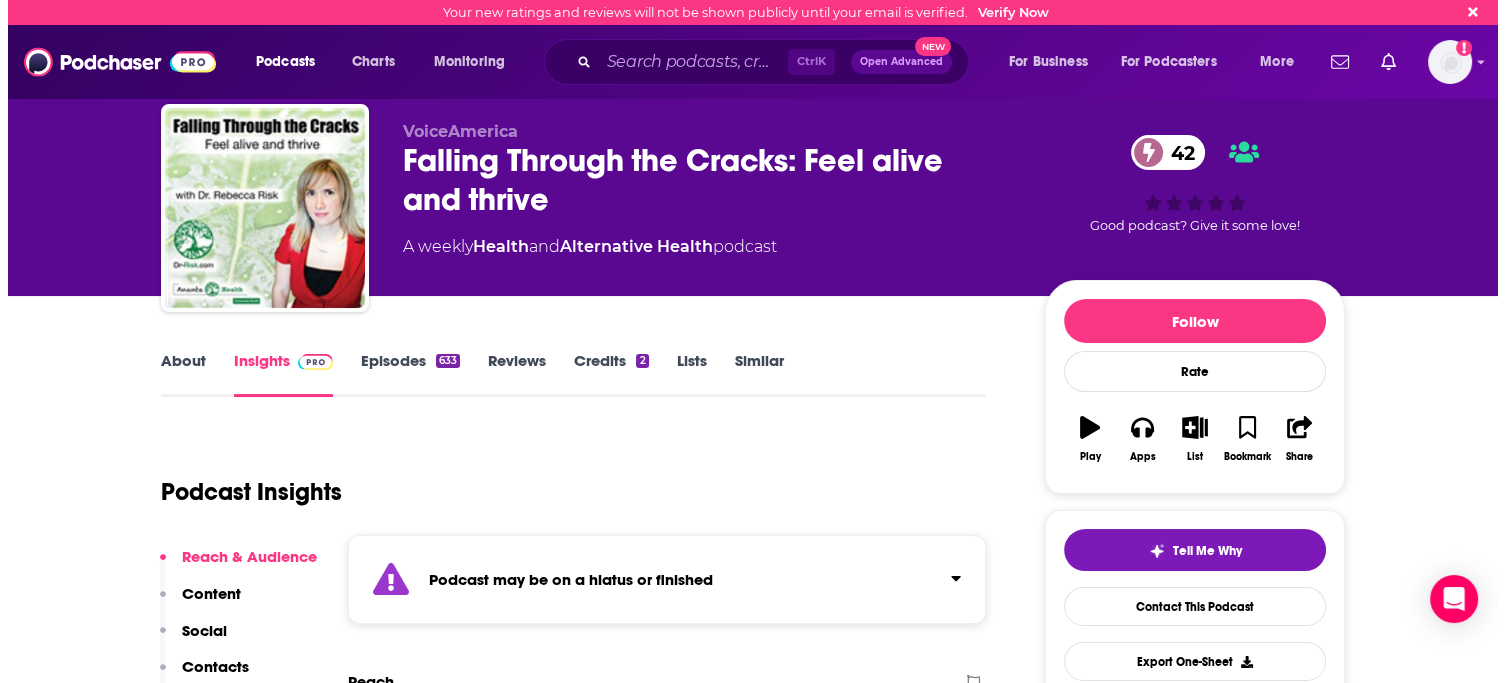 scroll, scrollTop: 0, scrollLeft: 0, axis: both 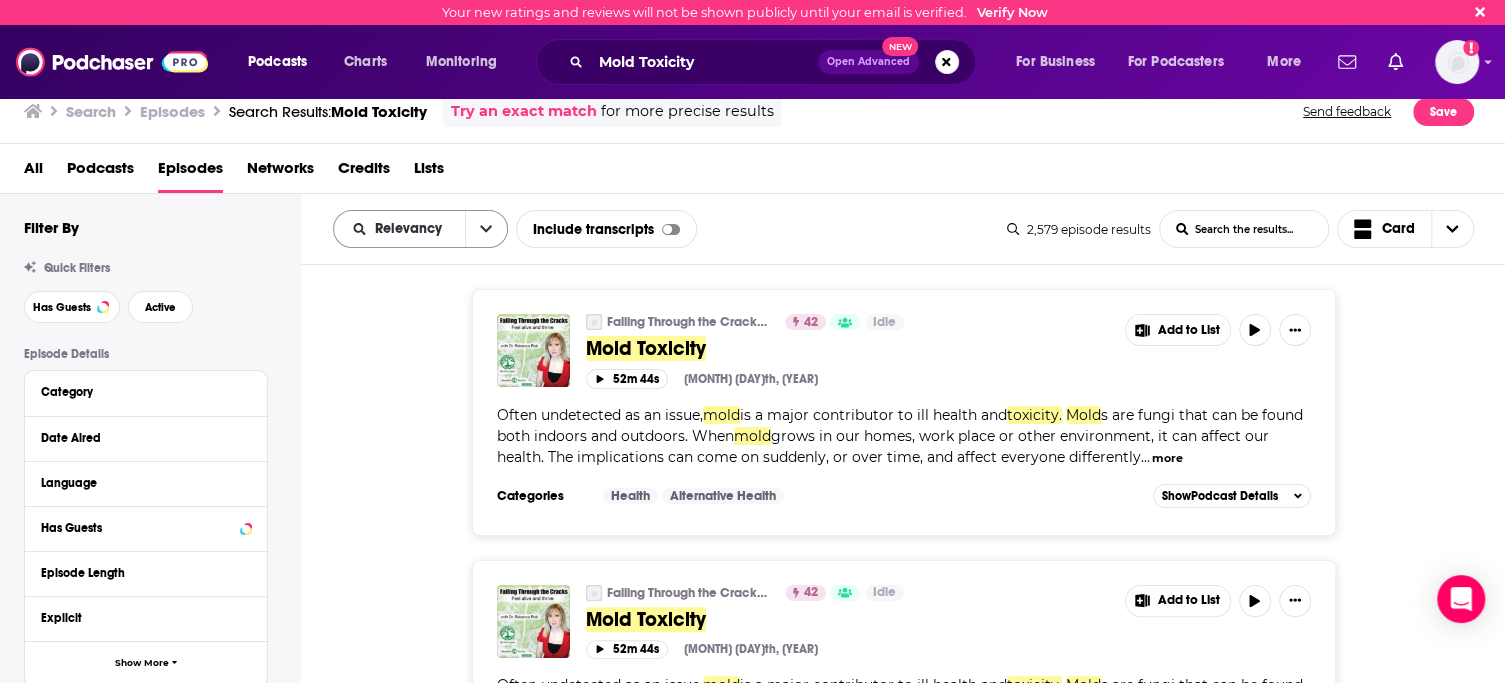 click on "Relevancy" at bounding box center (412, 229) 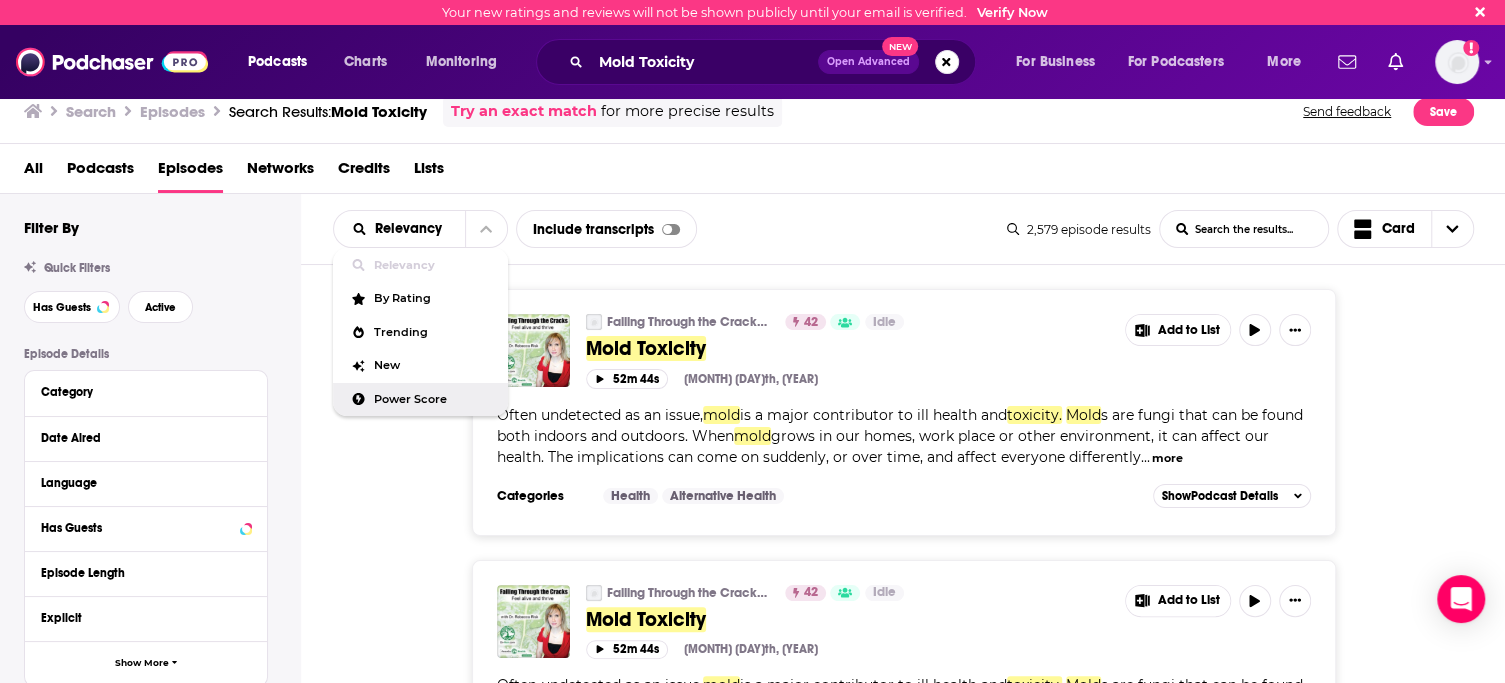 click on "Power Score" at bounding box center [433, 399] 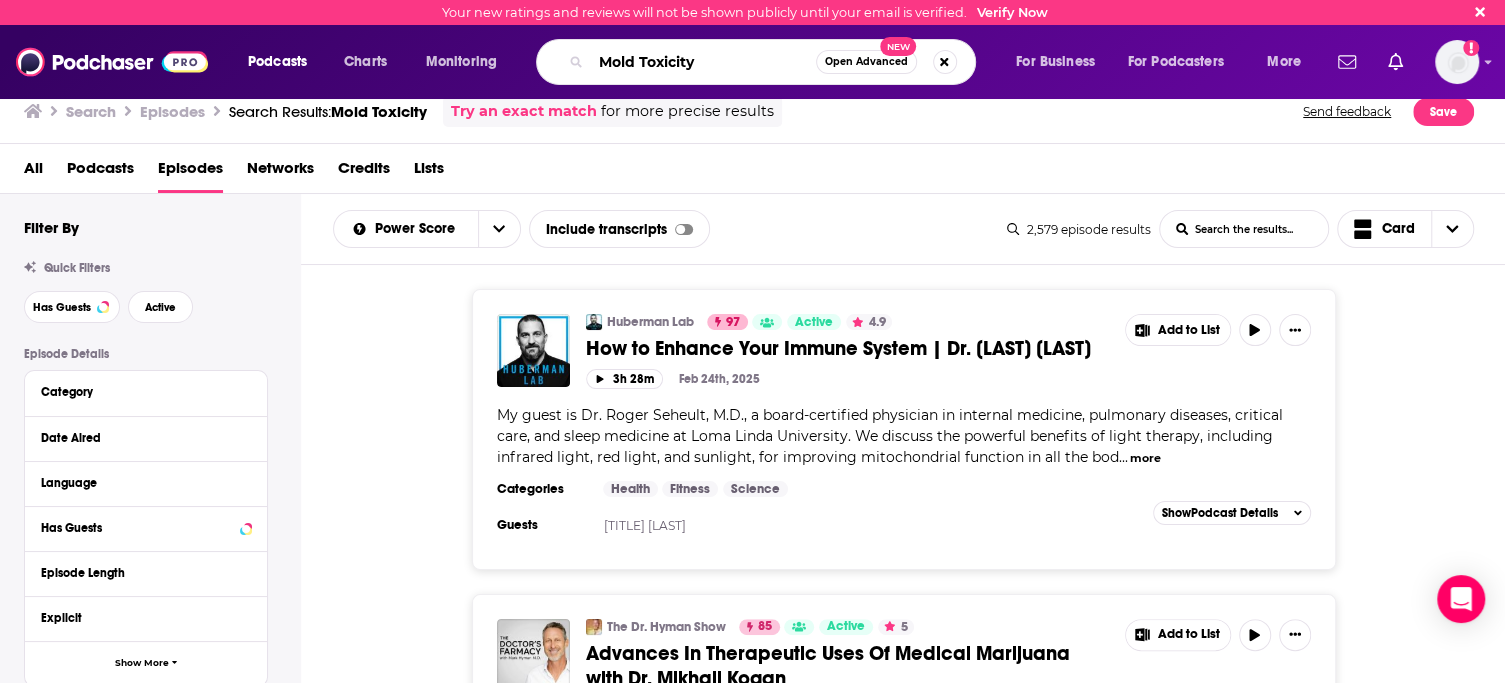 click on "Mold Toxicity" at bounding box center (703, 62) 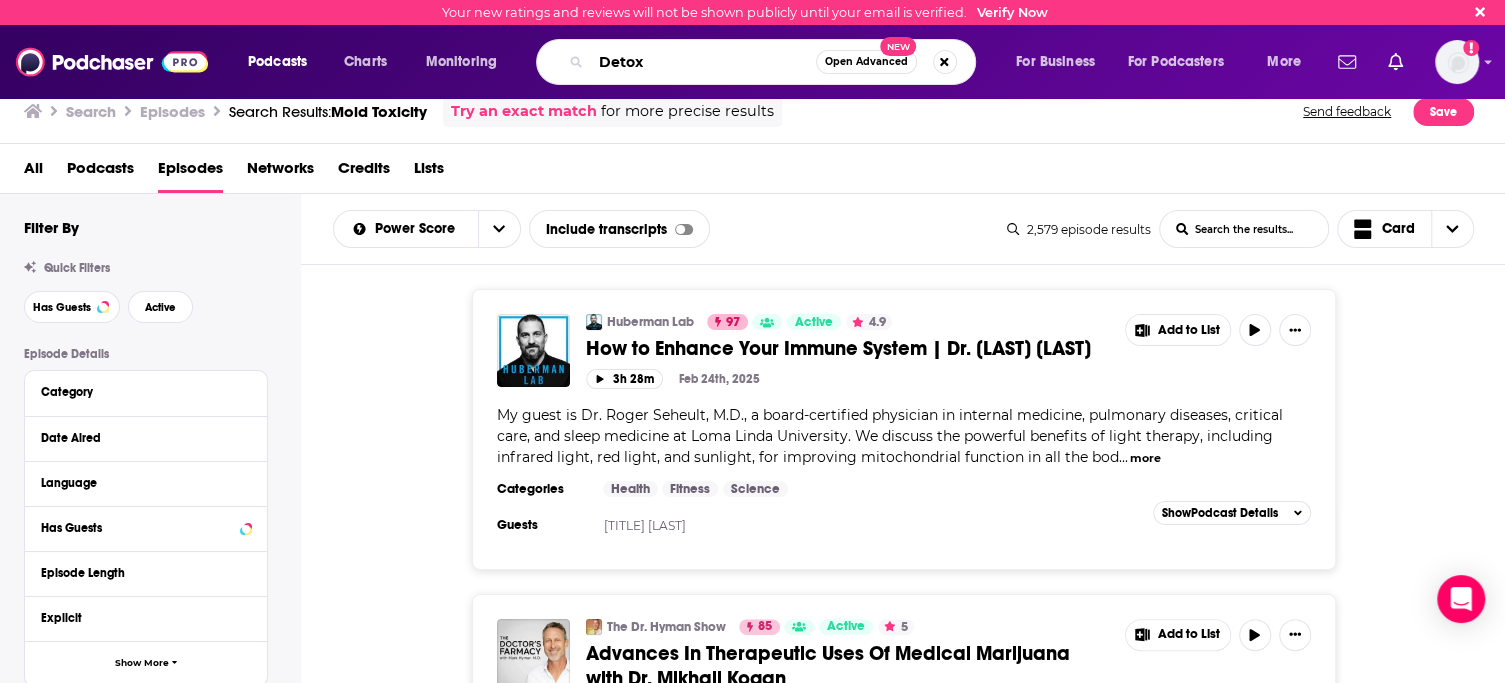 type on "Detox" 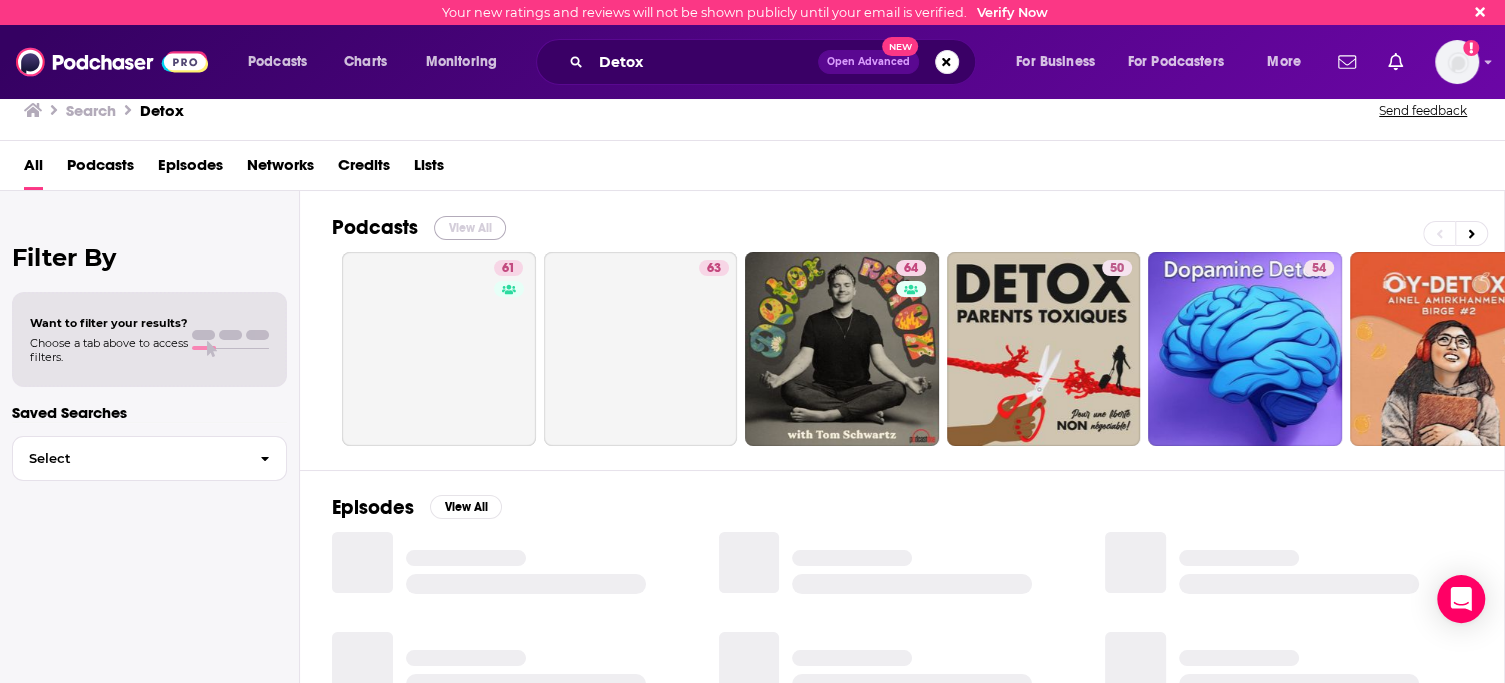 click on "View All" at bounding box center [470, 228] 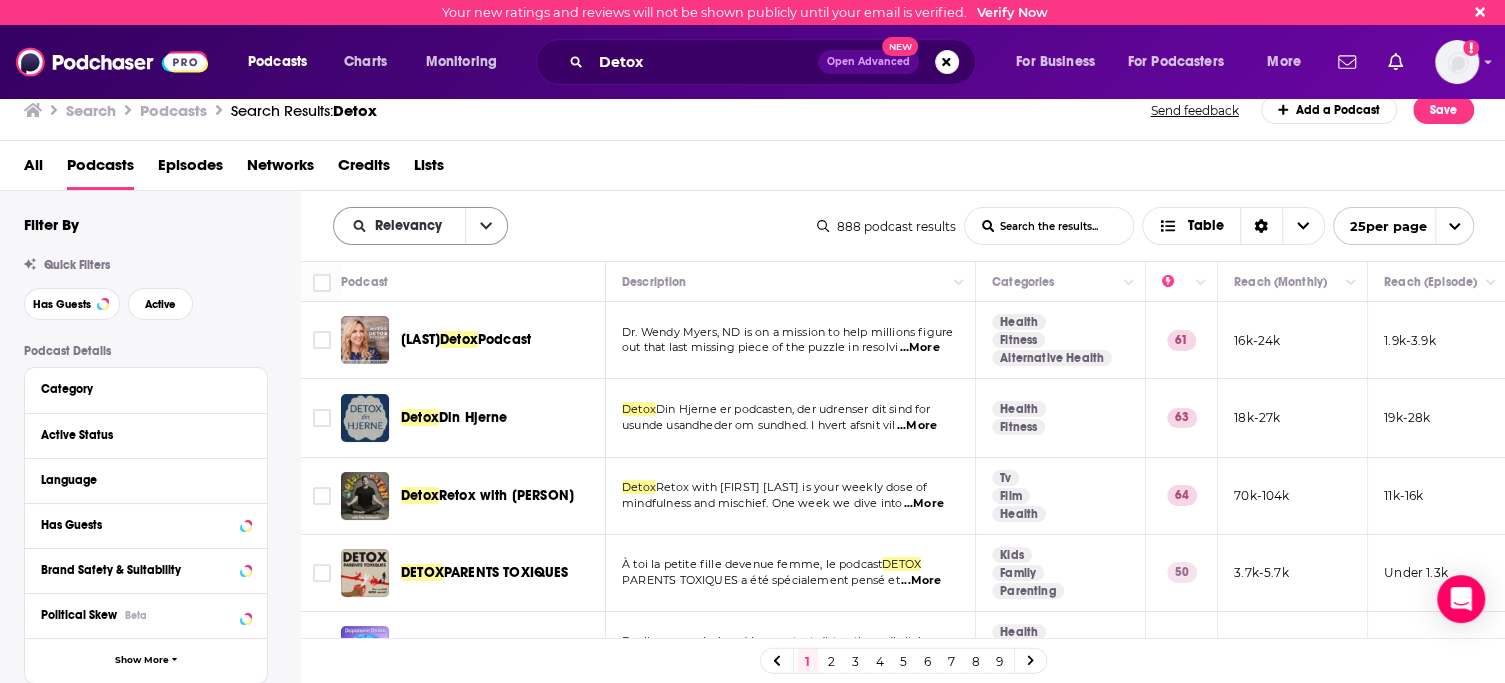 click on "Relevancy" at bounding box center [412, 226] 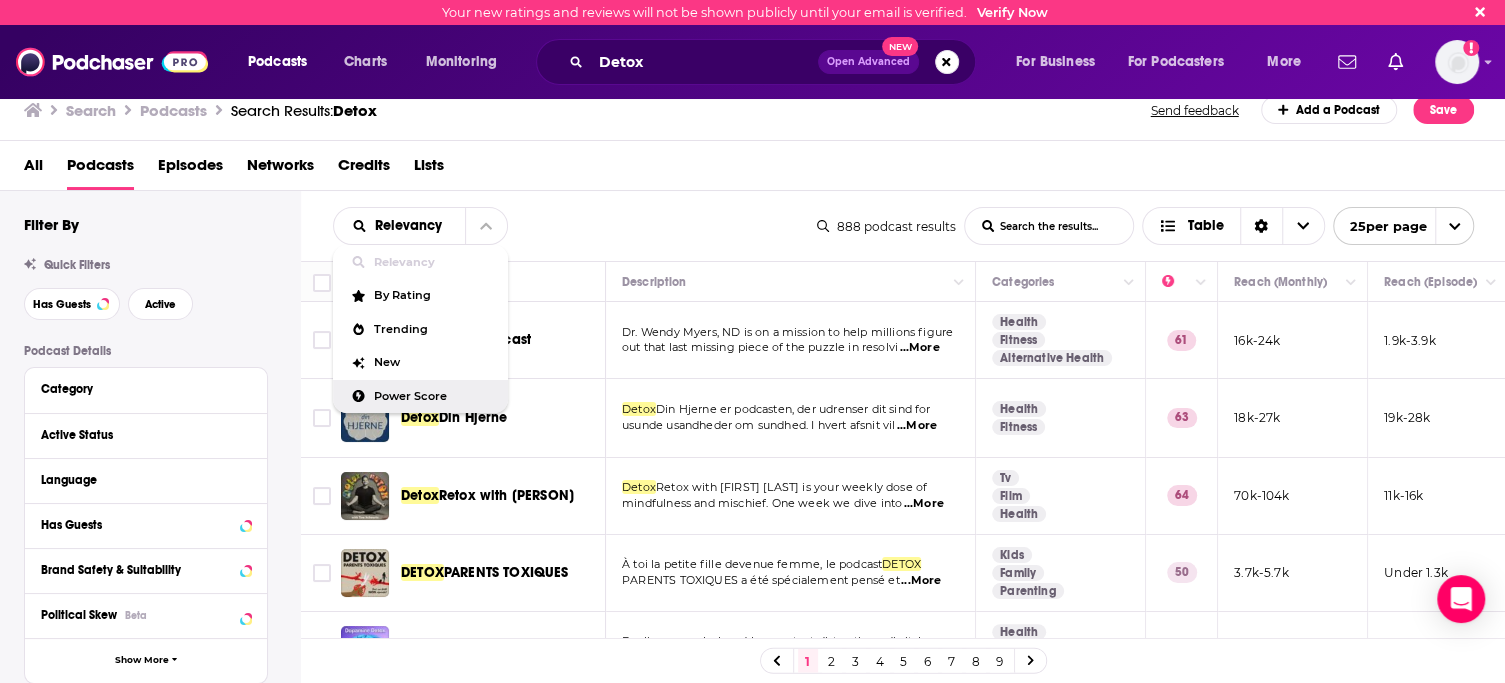 click on "Power Score" at bounding box center (433, 396) 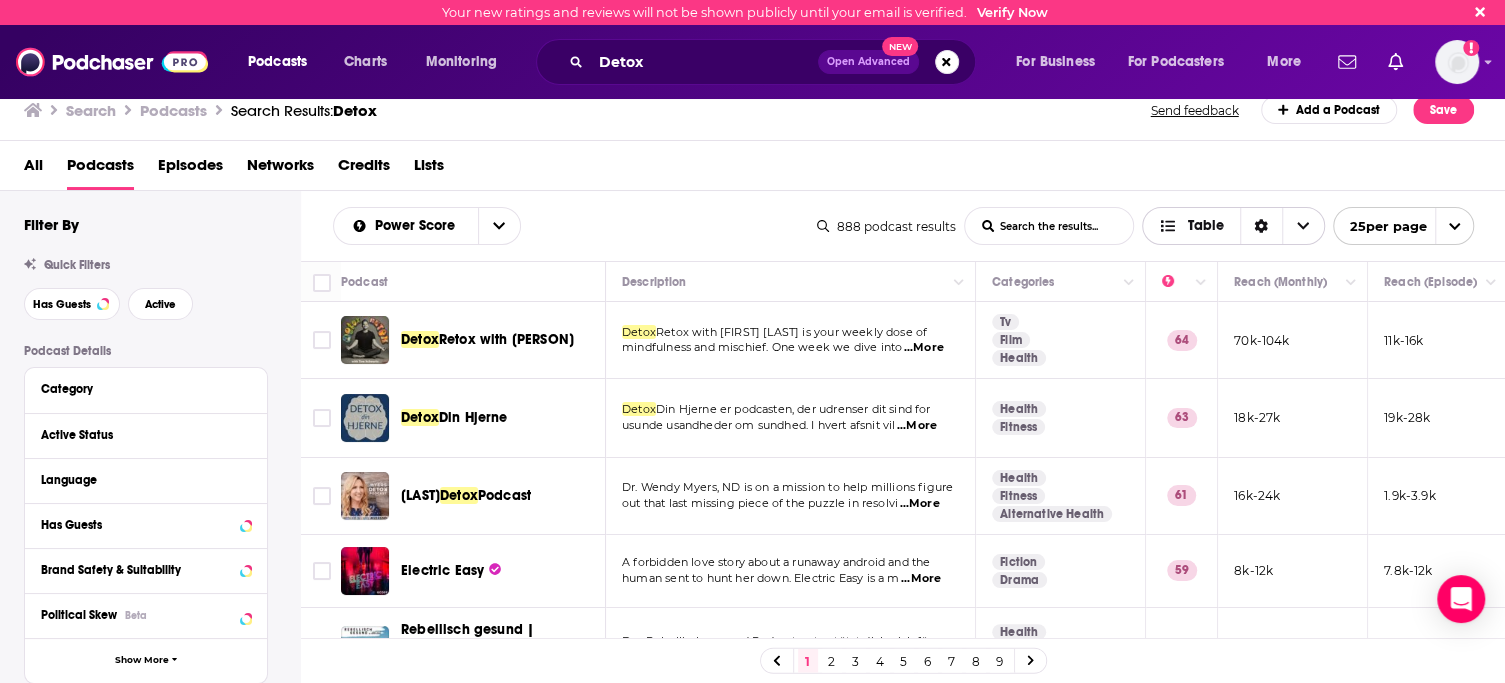 click on "Table" at bounding box center (1191, 227) 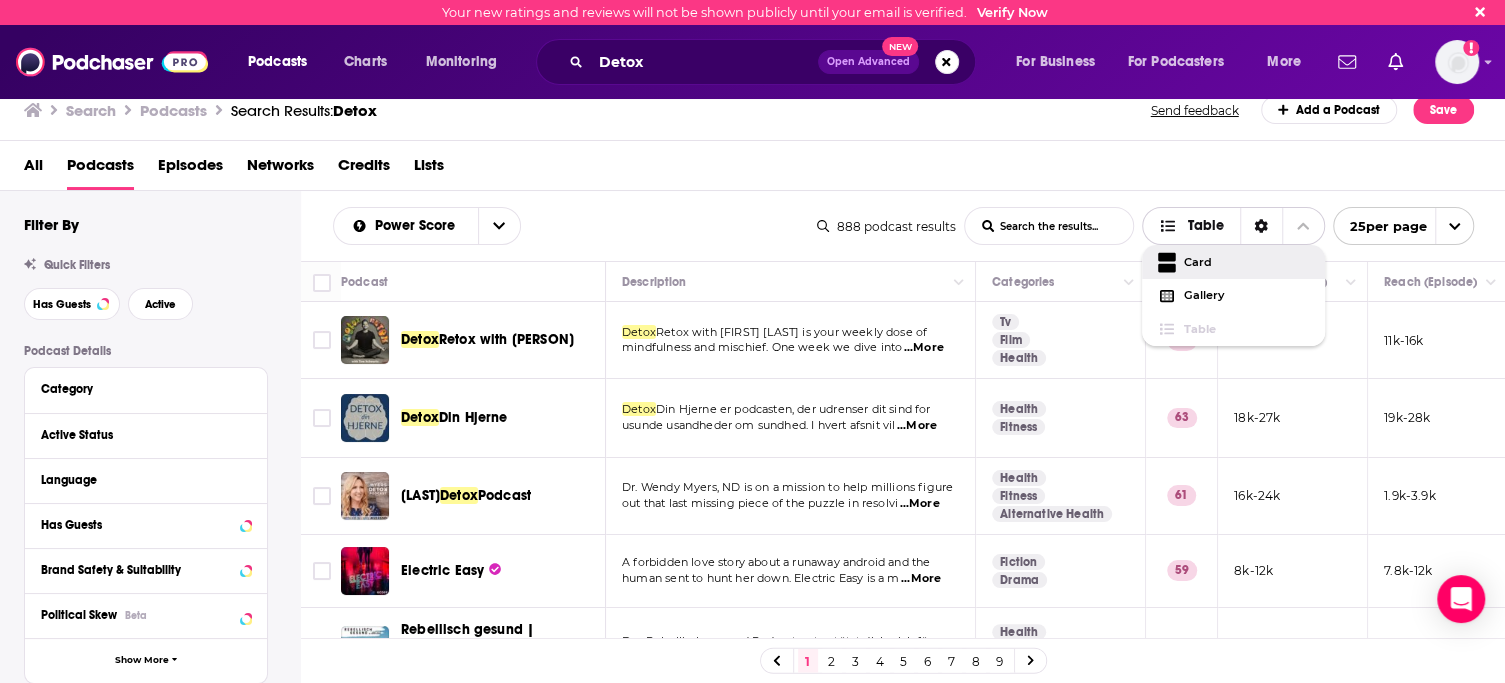 click on "Card" at bounding box center (1246, 262) 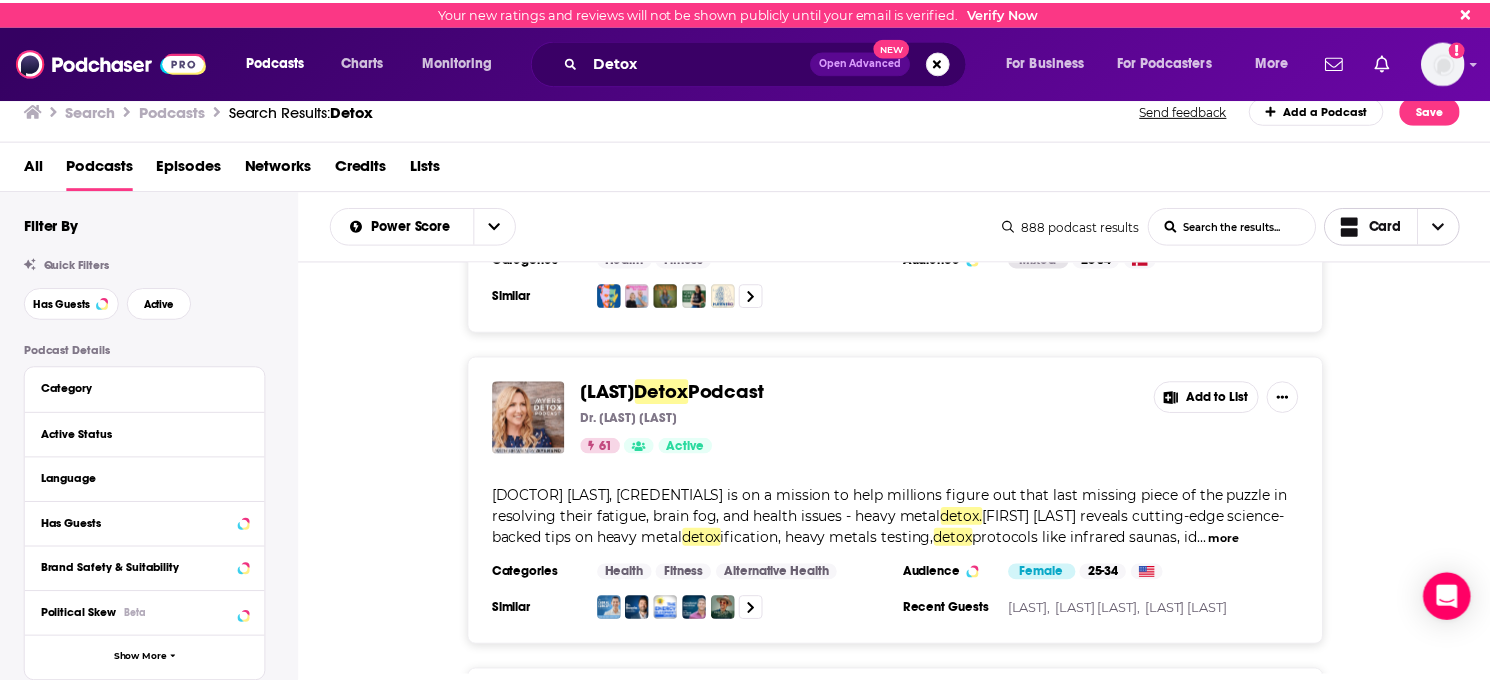 scroll, scrollTop: 600, scrollLeft: 0, axis: vertical 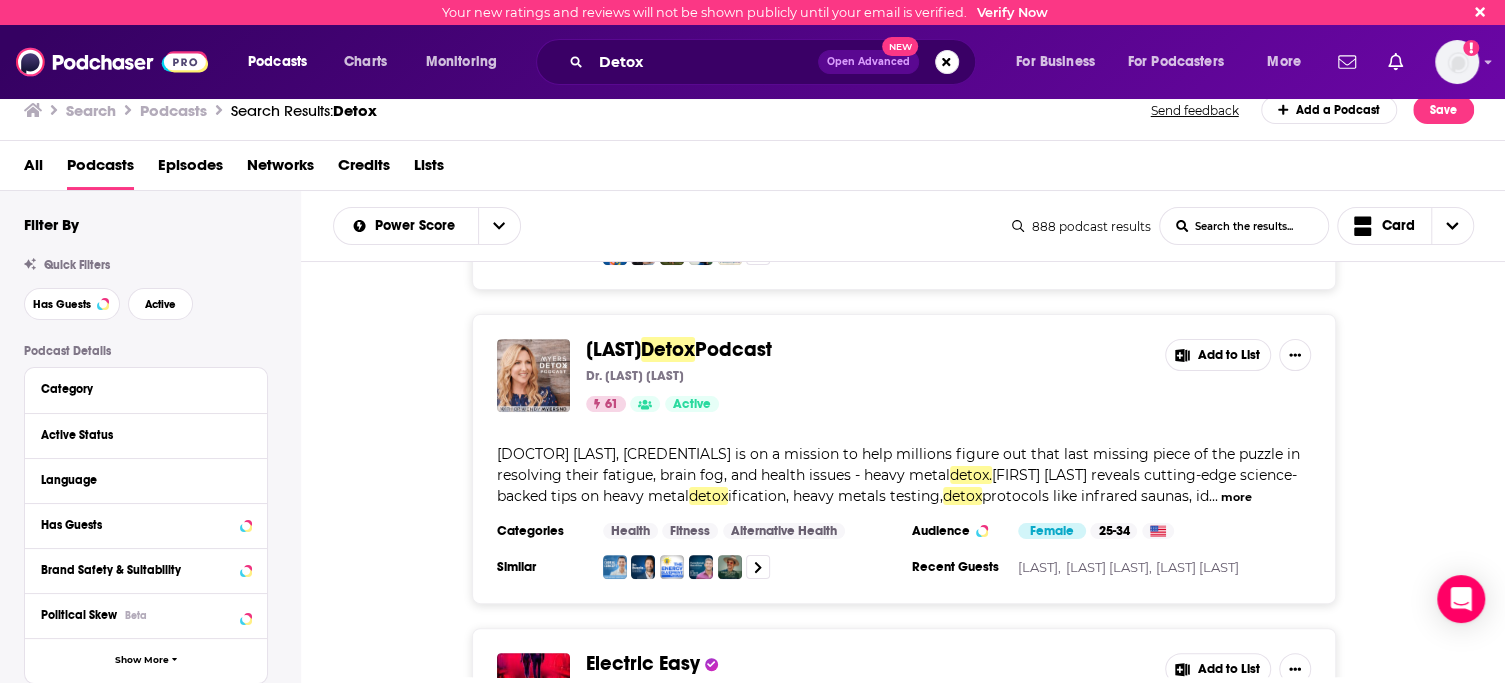 click on "[LAST]" at bounding box center (613, 349) 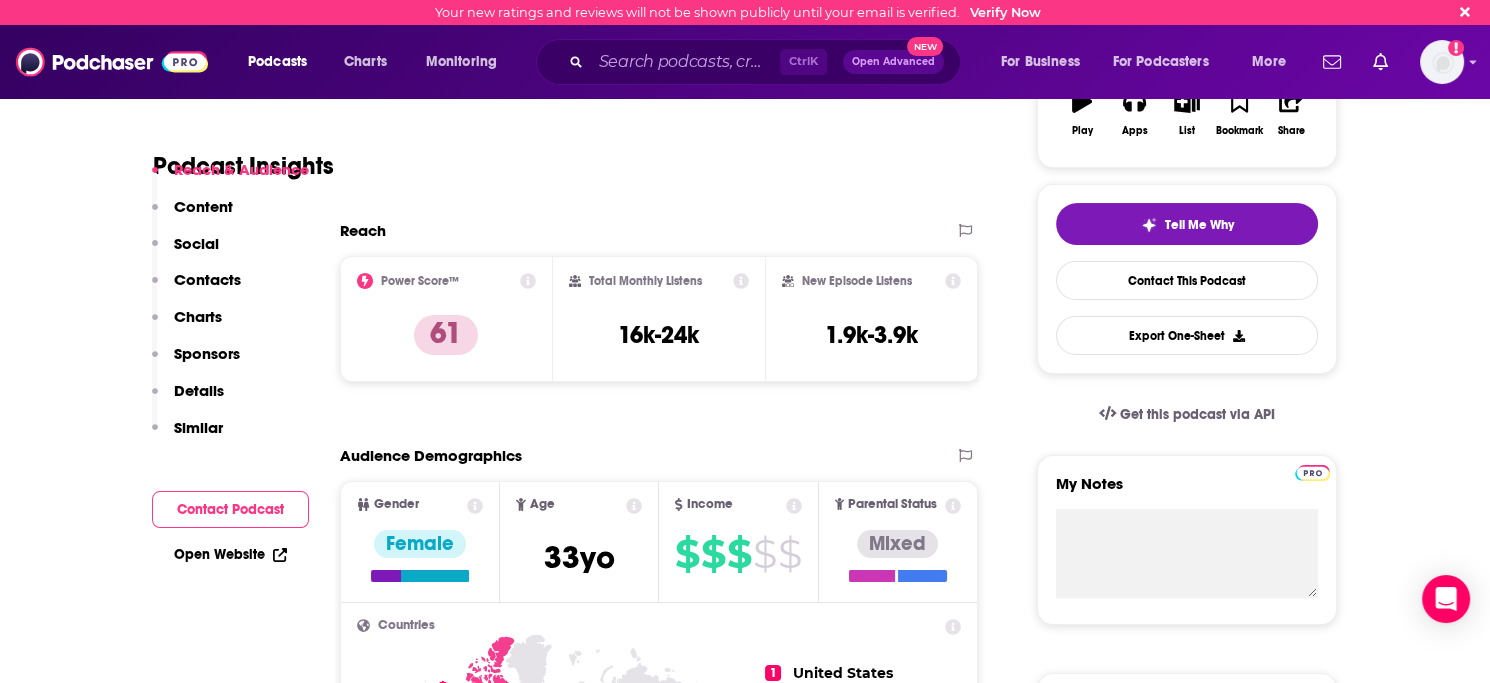 scroll, scrollTop: 400, scrollLeft: 0, axis: vertical 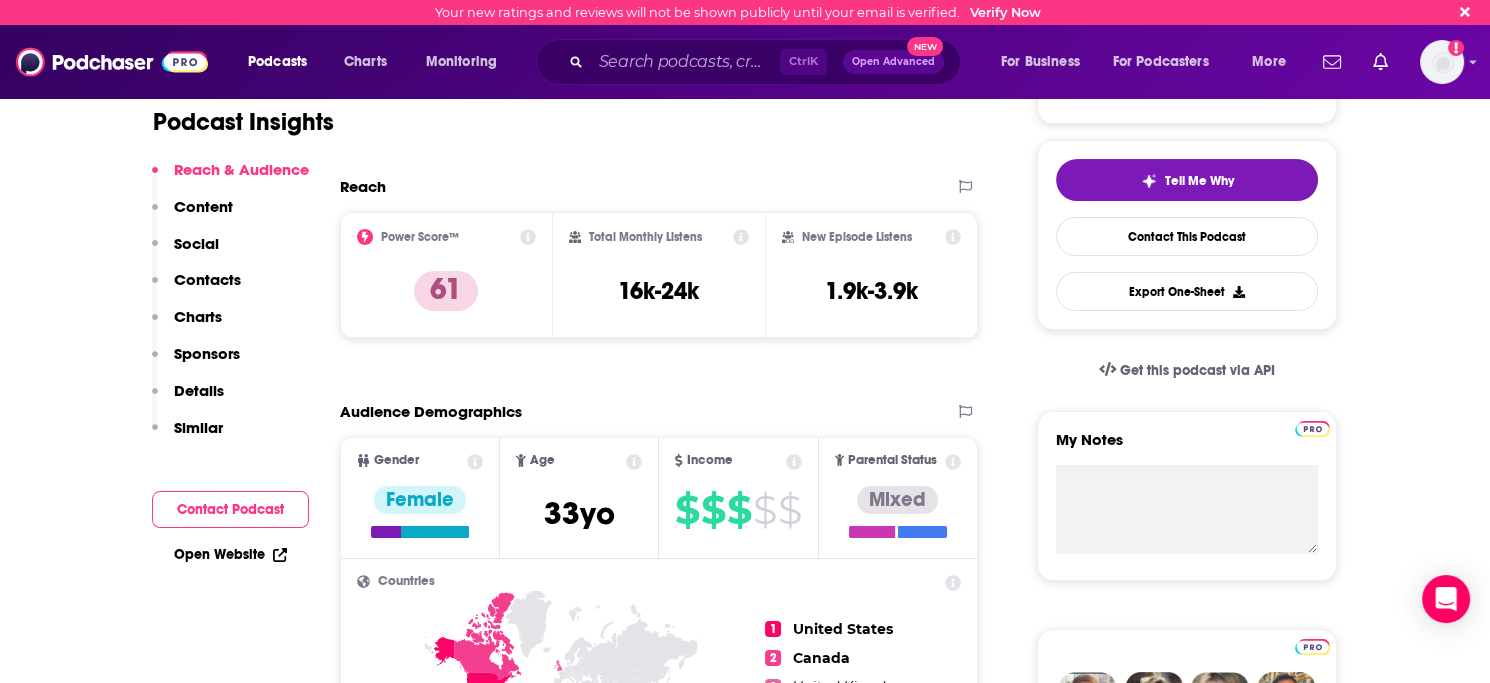 click on "Contacts" at bounding box center [207, 279] 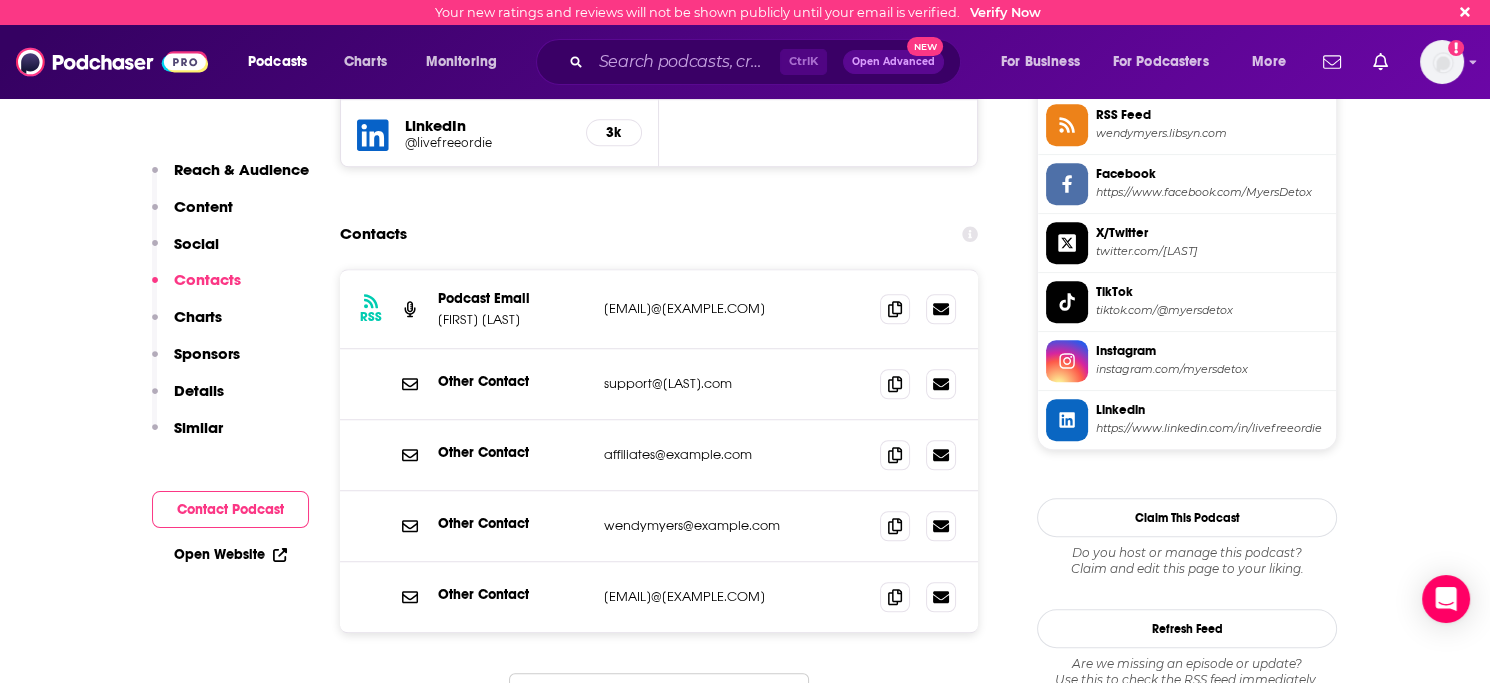 scroll, scrollTop: 1878, scrollLeft: 0, axis: vertical 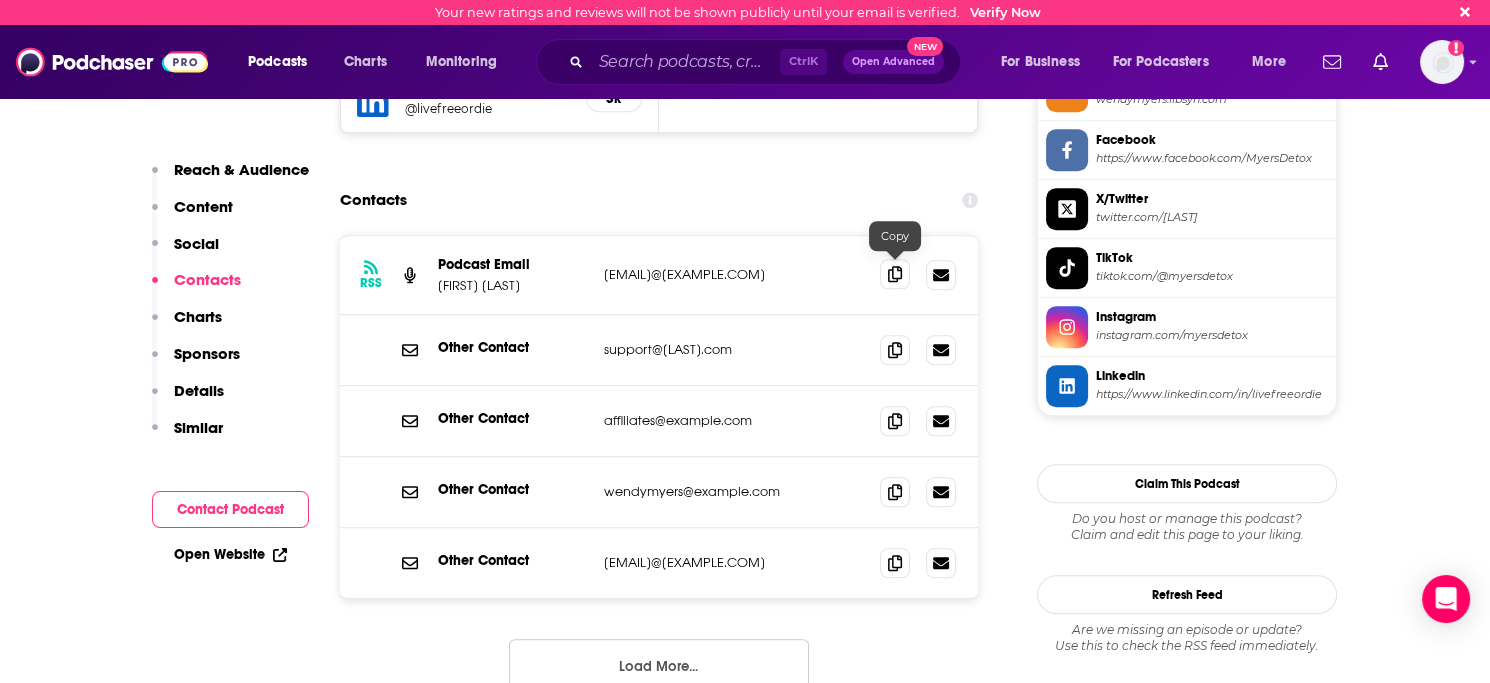 click 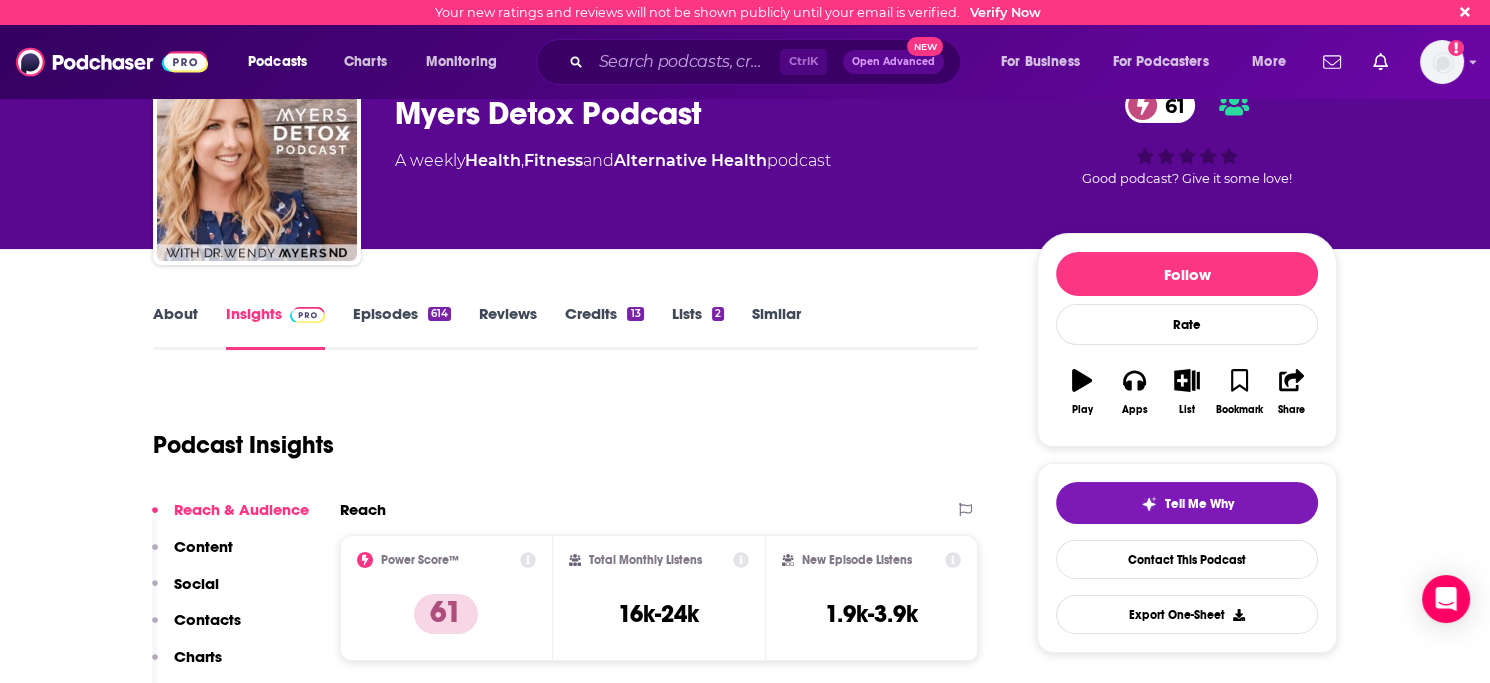 scroll, scrollTop: 0, scrollLeft: 0, axis: both 